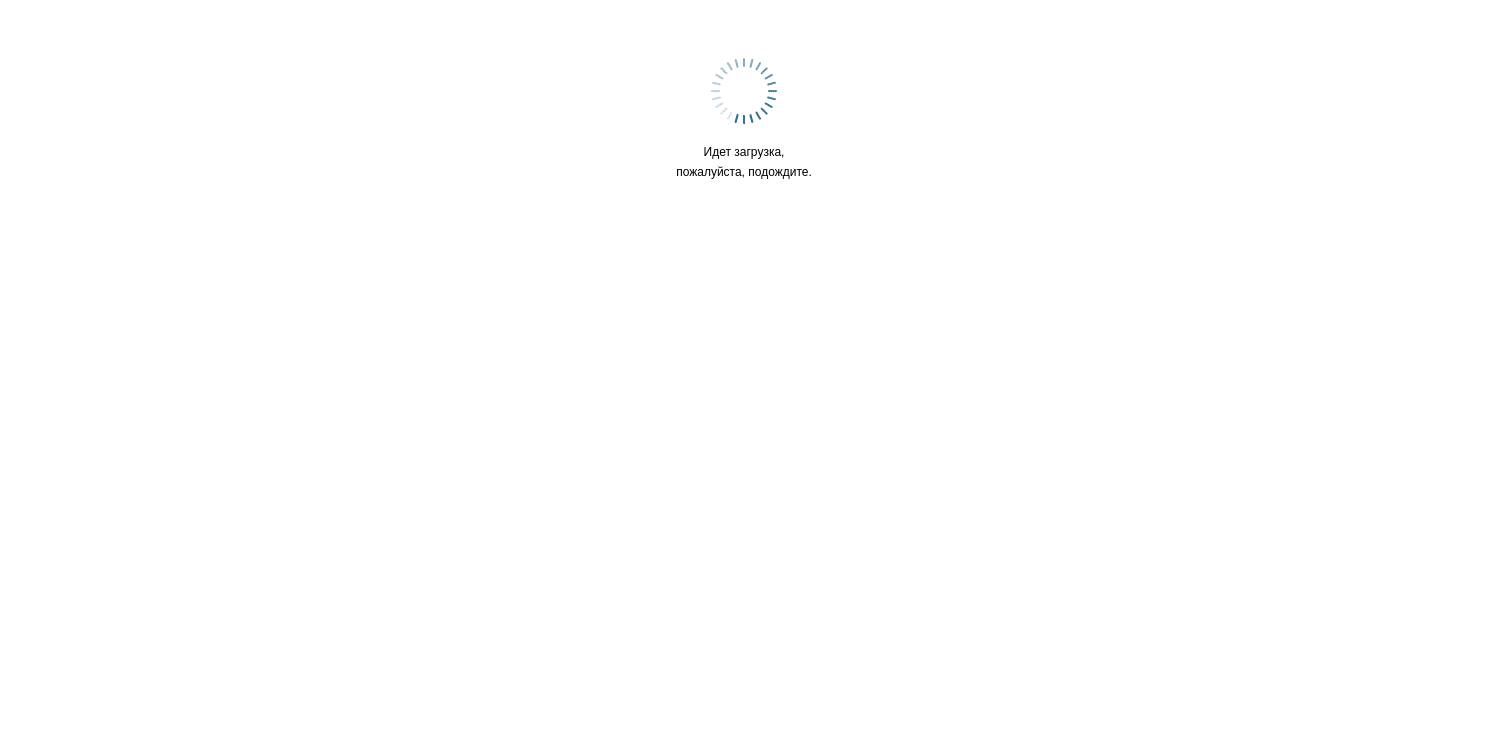 scroll, scrollTop: 0, scrollLeft: 0, axis: both 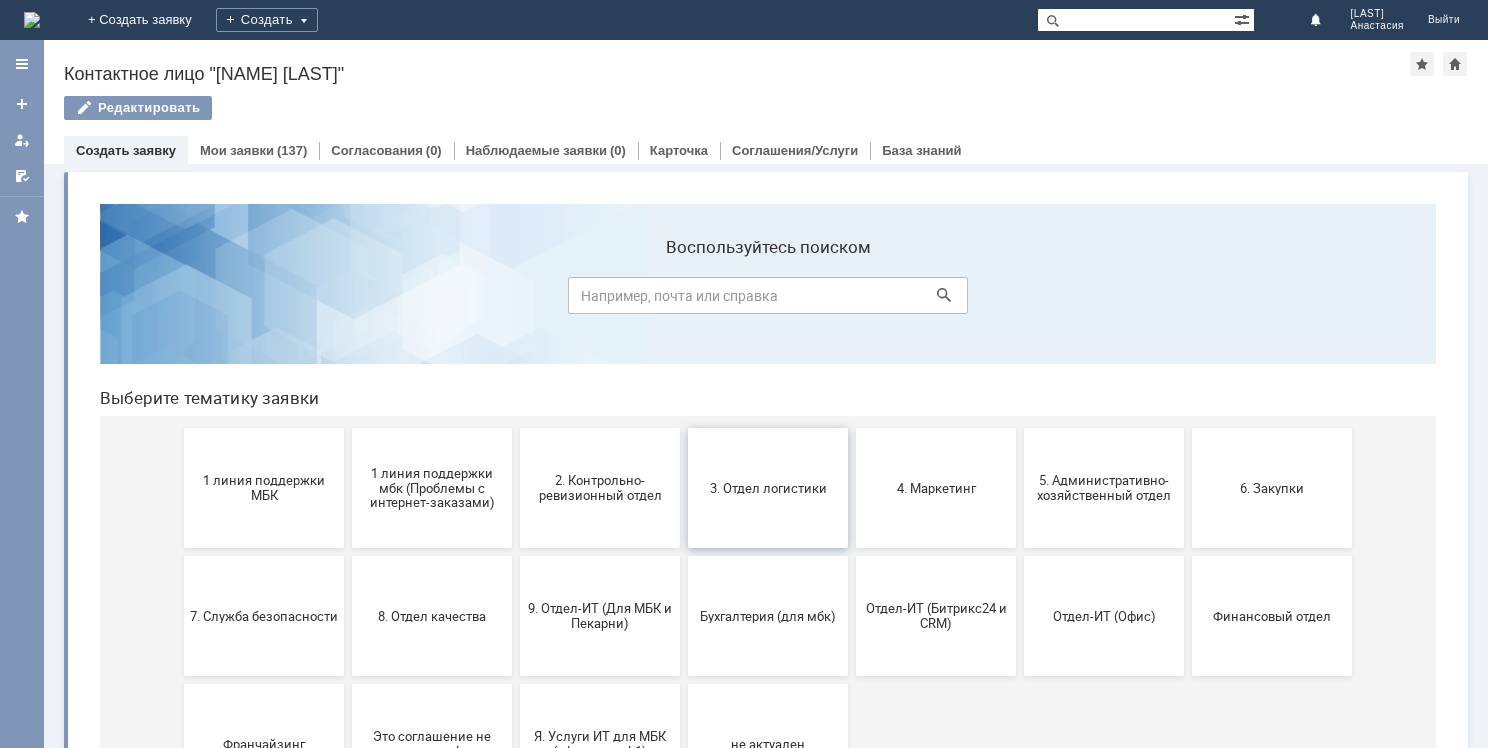 click on "3. Отдел логистики" at bounding box center (768, 487) 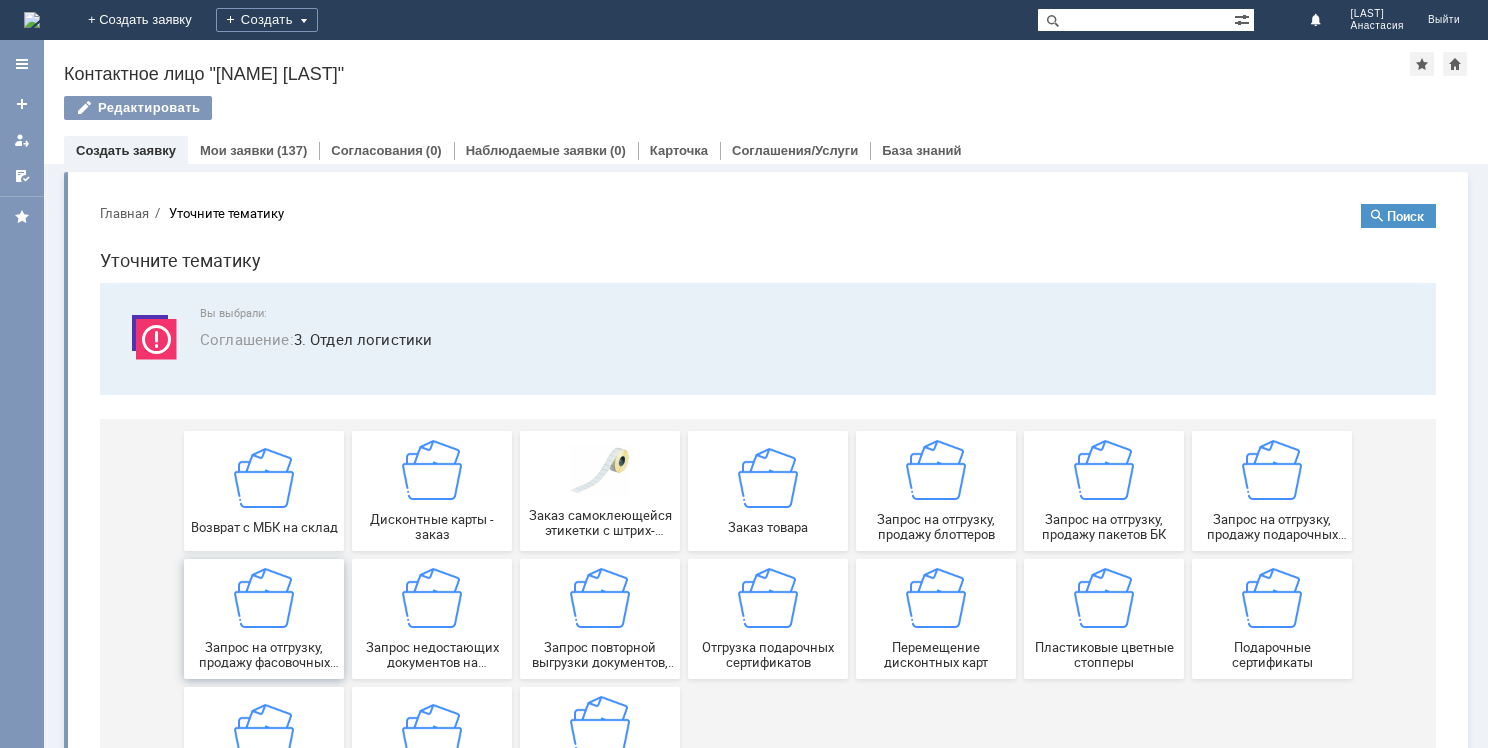click on "Запрос на отгрузку, продажу фасовочных пакетов" at bounding box center [264, 619] 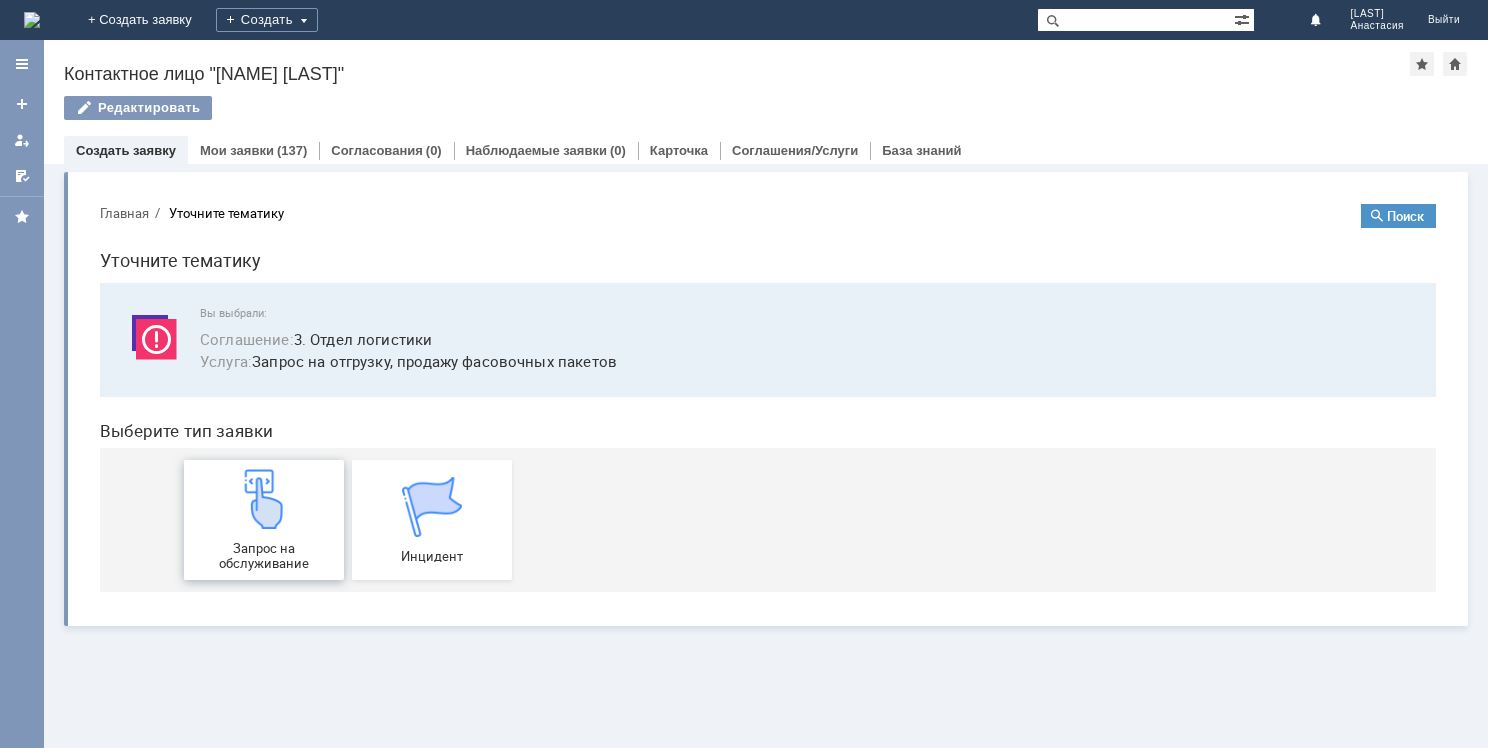 click on "Запрос на обслуживание" at bounding box center (264, 556) 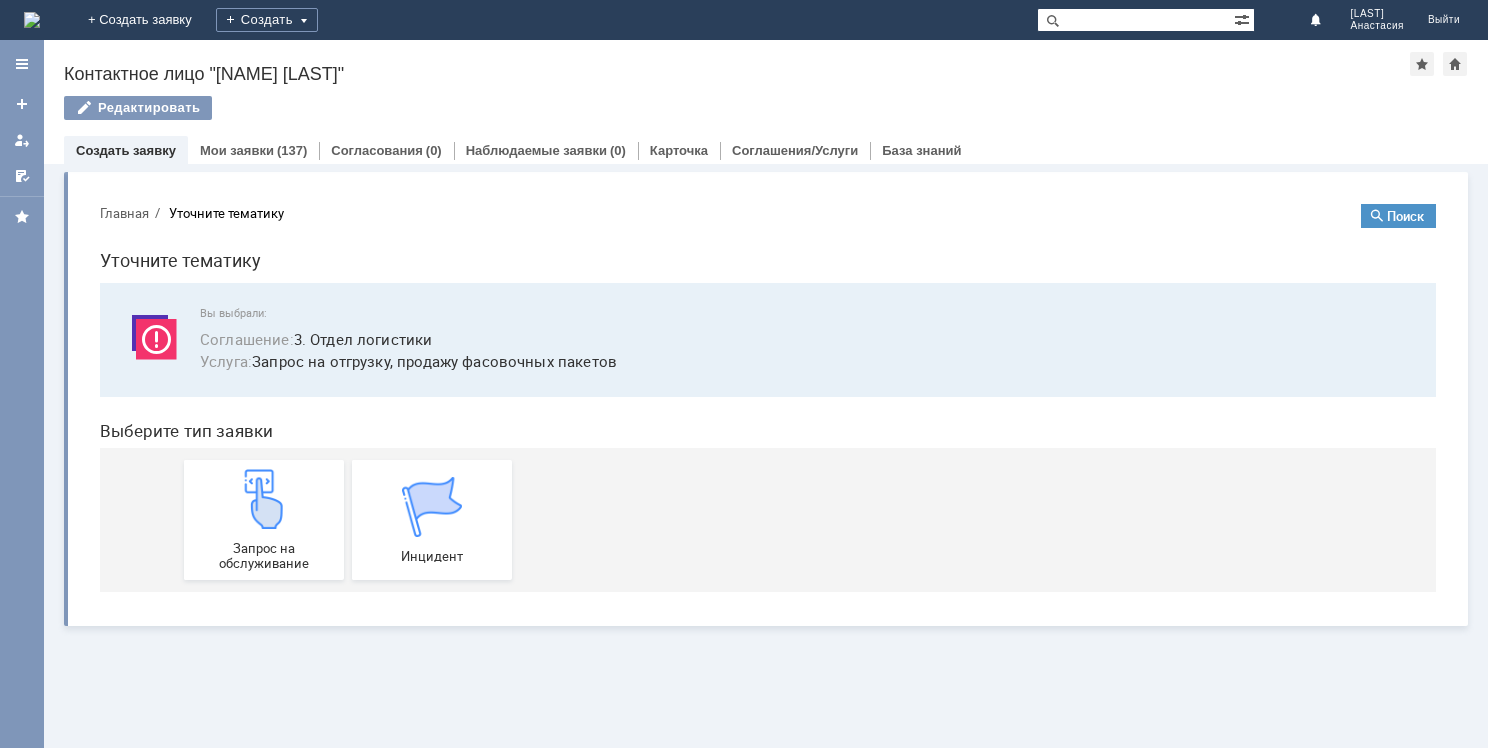 click at bounding box center (32, 20) 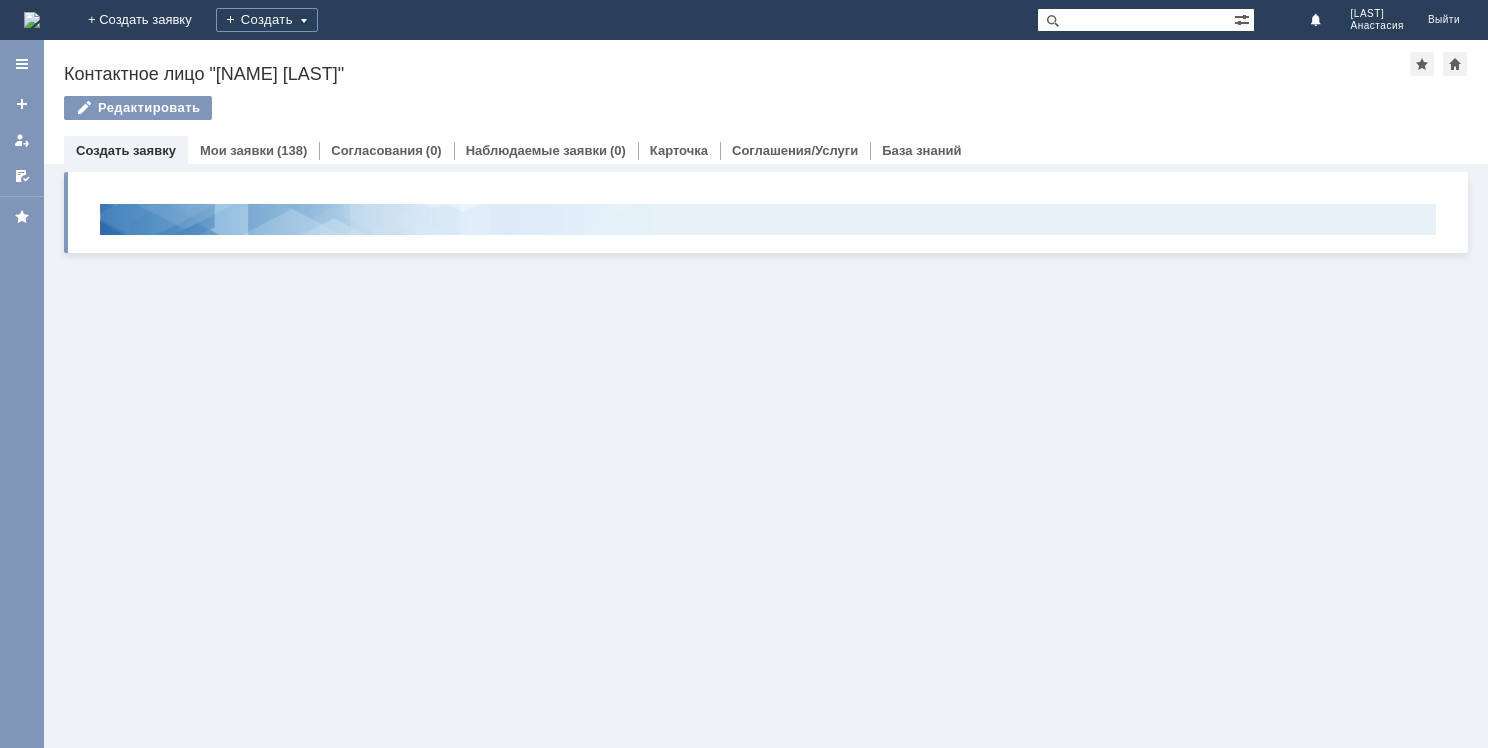 scroll, scrollTop: 0, scrollLeft: 0, axis: both 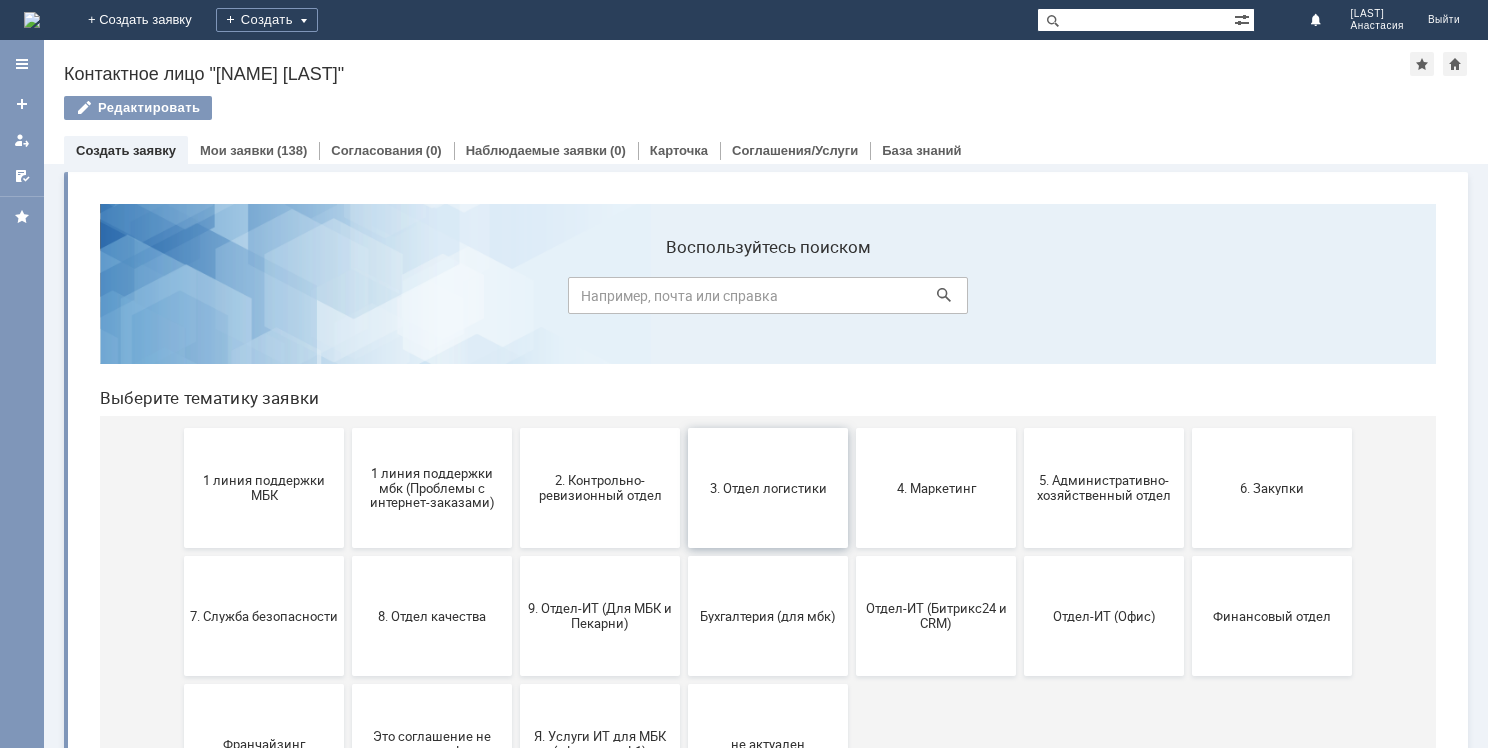 click on "3. Отдел логистики" at bounding box center [768, 487] 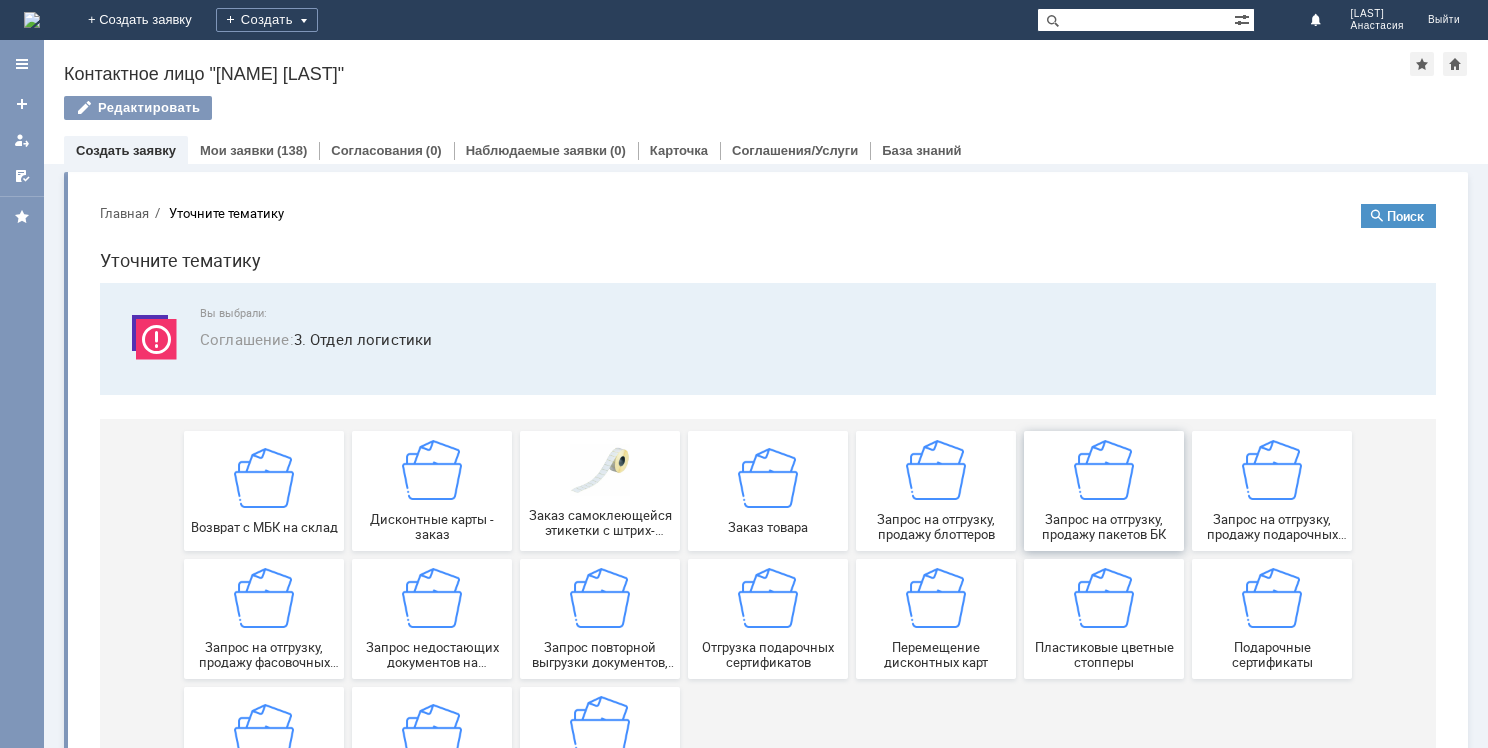 click at bounding box center (1104, 470) 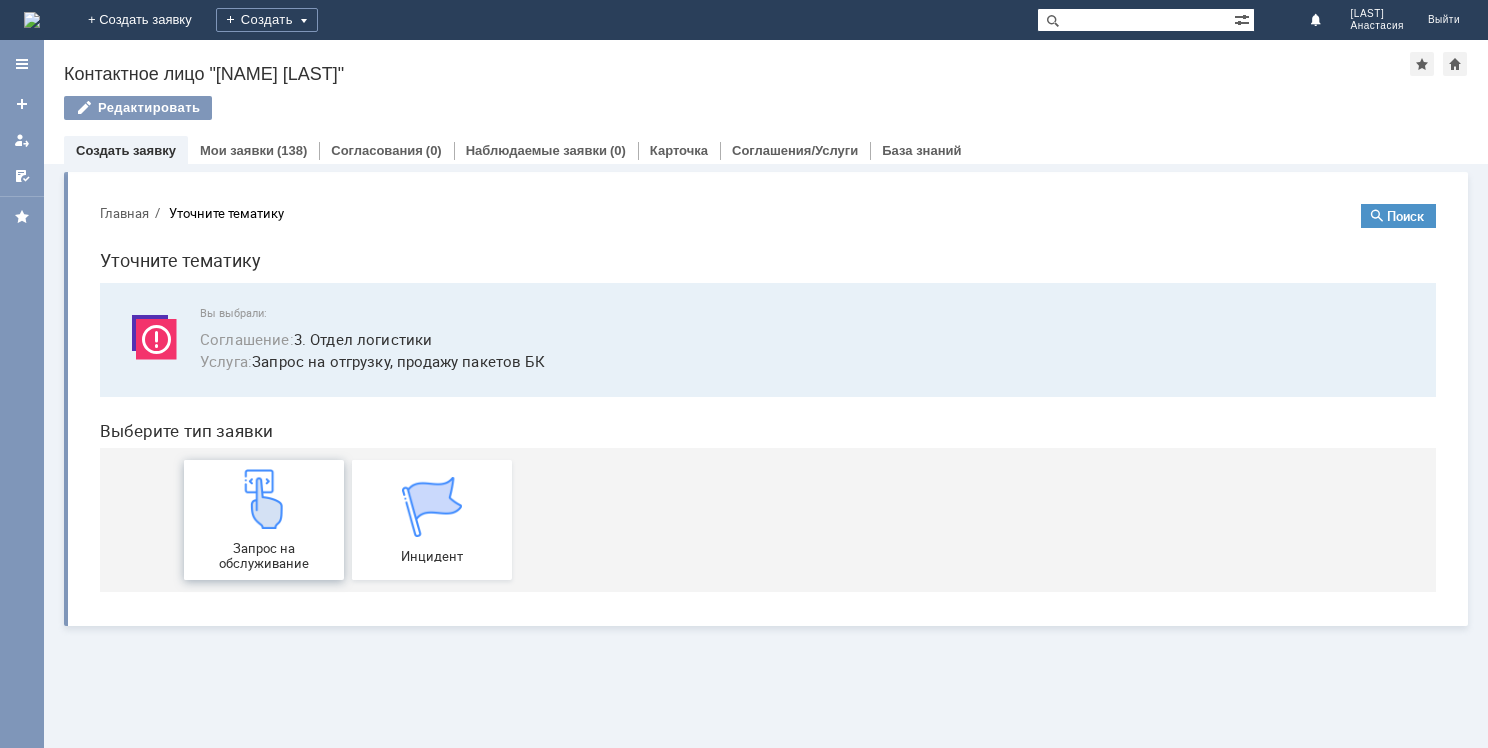 click at bounding box center (264, 499) 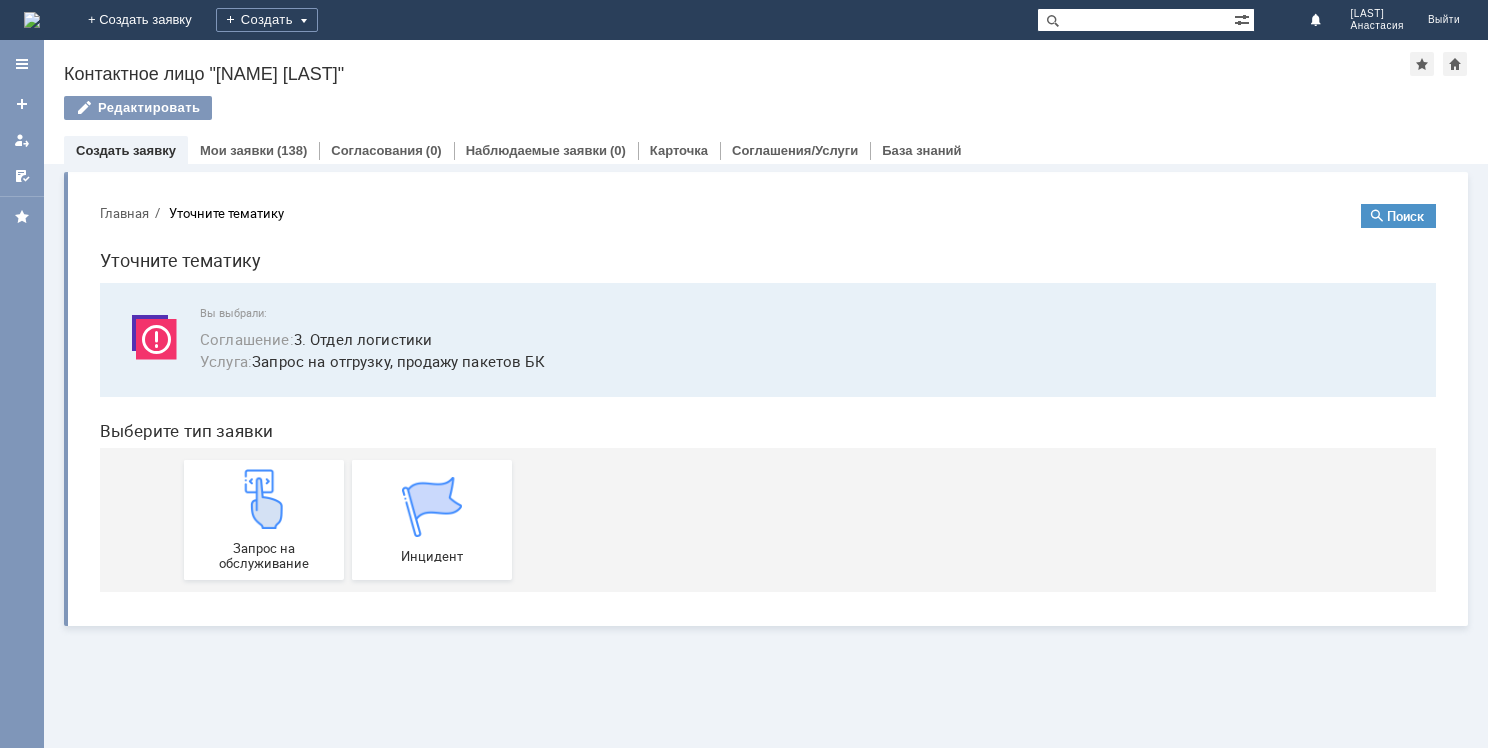 click at bounding box center (32, 20) 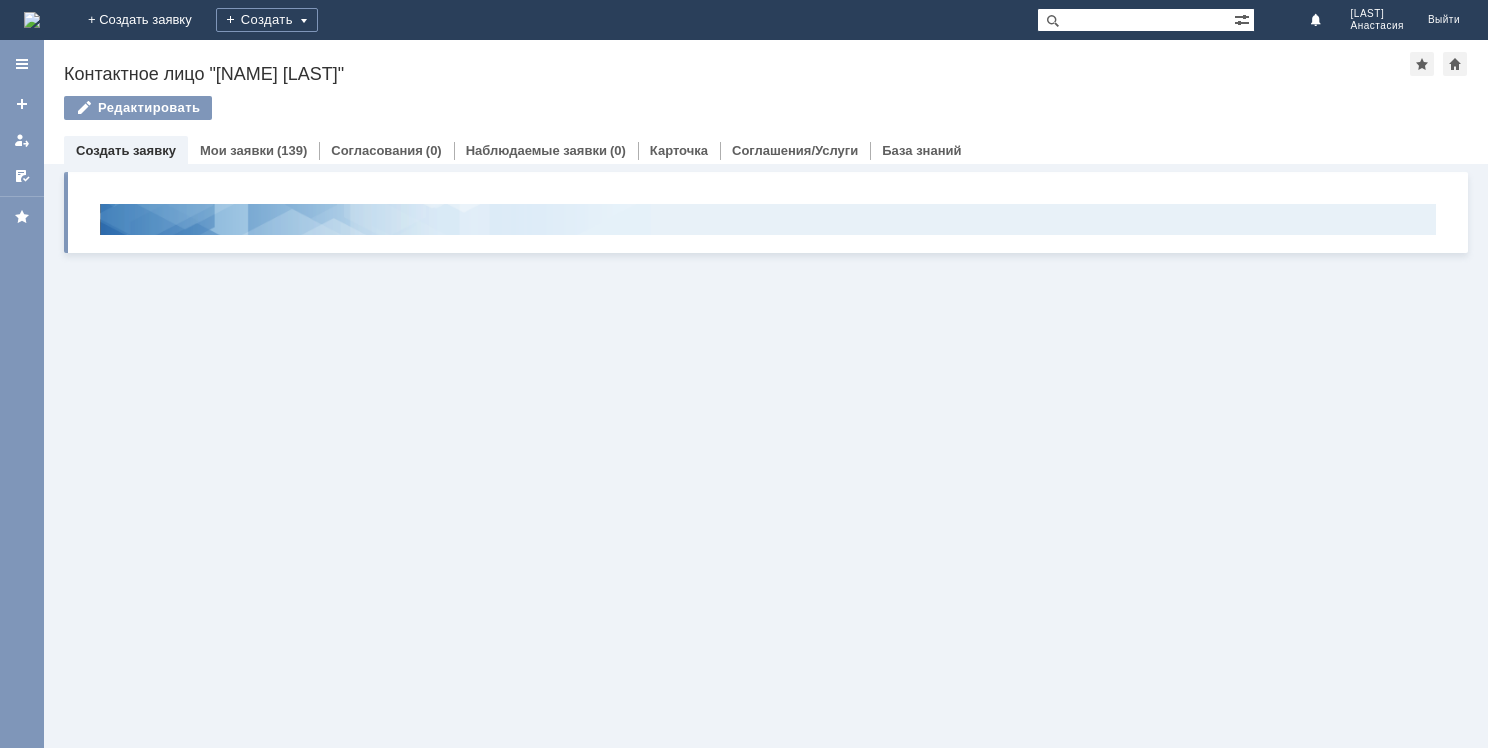 scroll, scrollTop: 0, scrollLeft: 0, axis: both 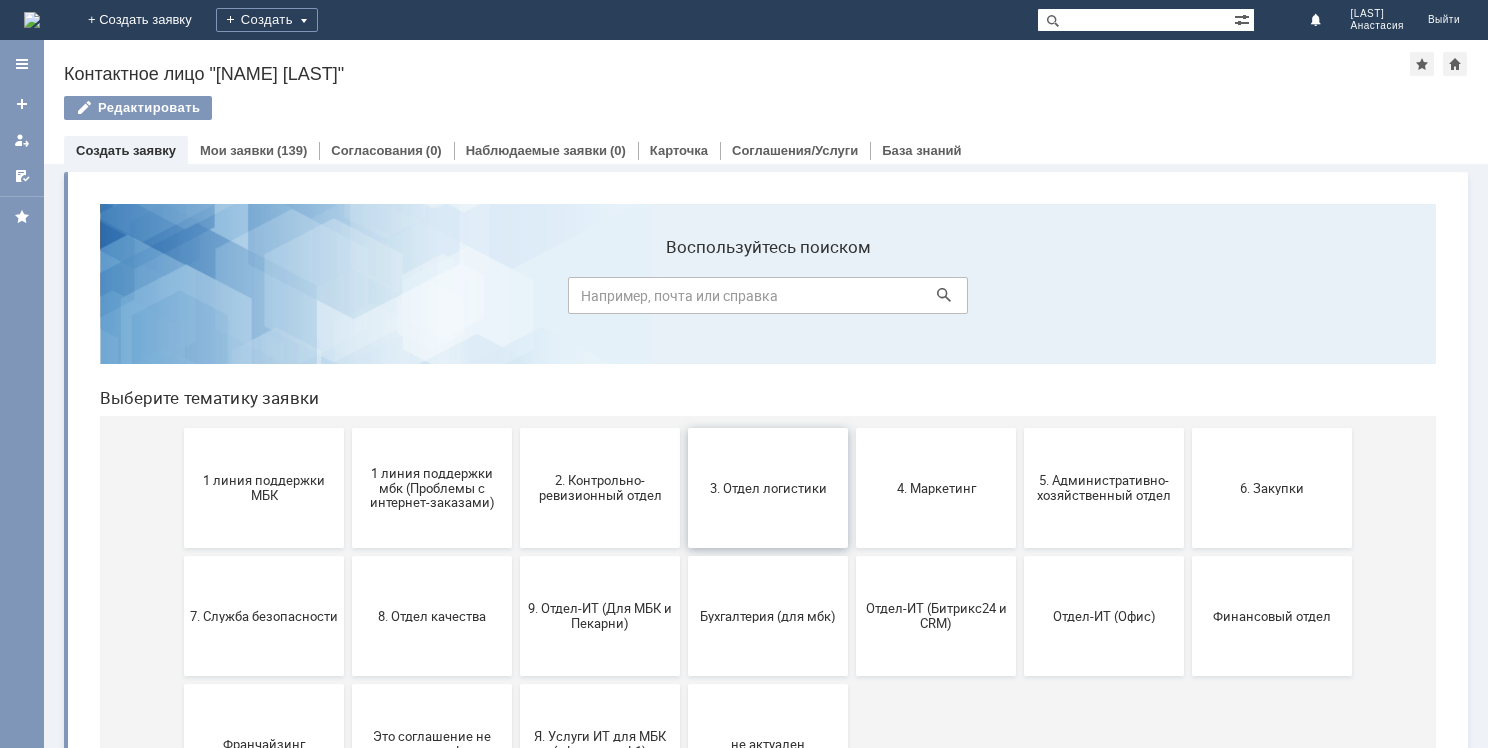 click on "3. Отдел логистики" at bounding box center [768, 487] 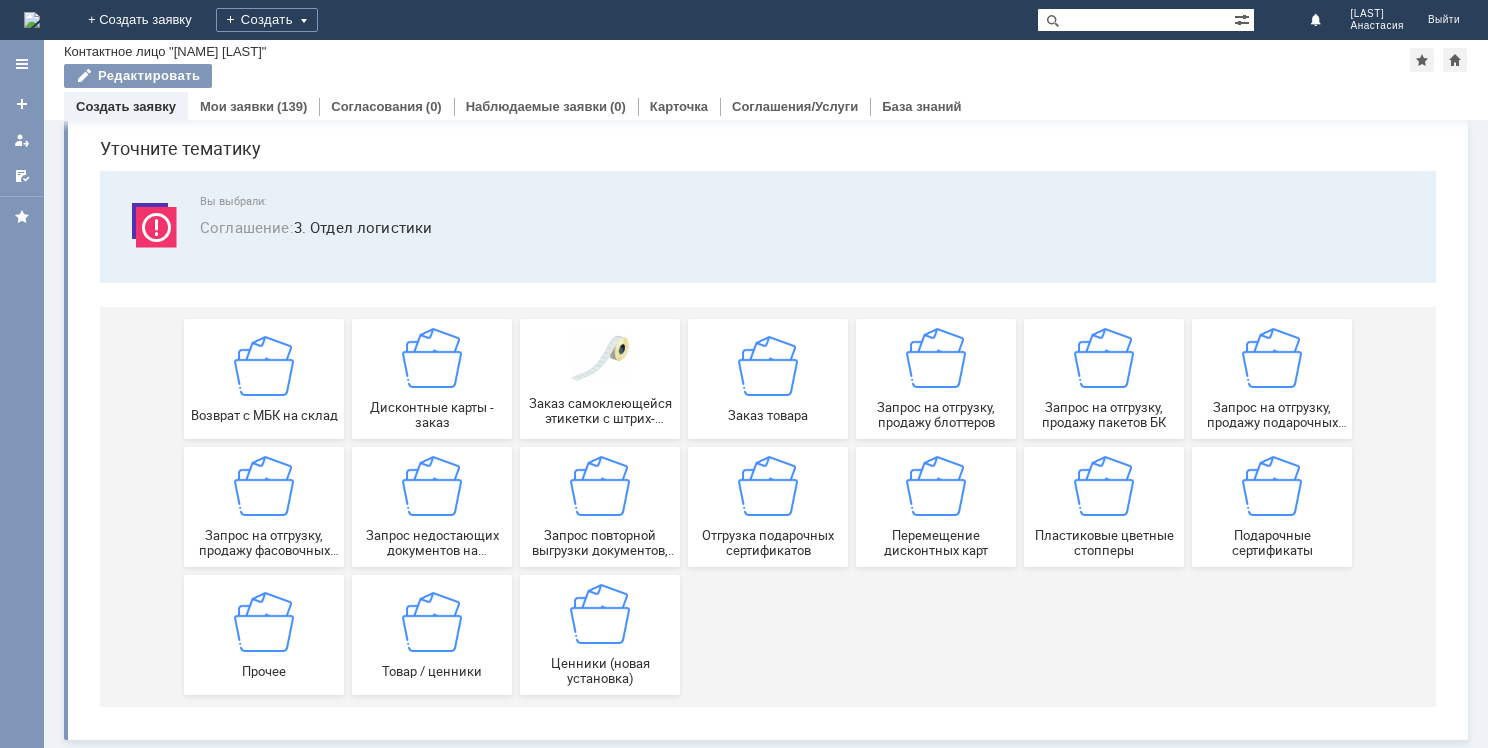 scroll, scrollTop: 68, scrollLeft: 0, axis: vertical 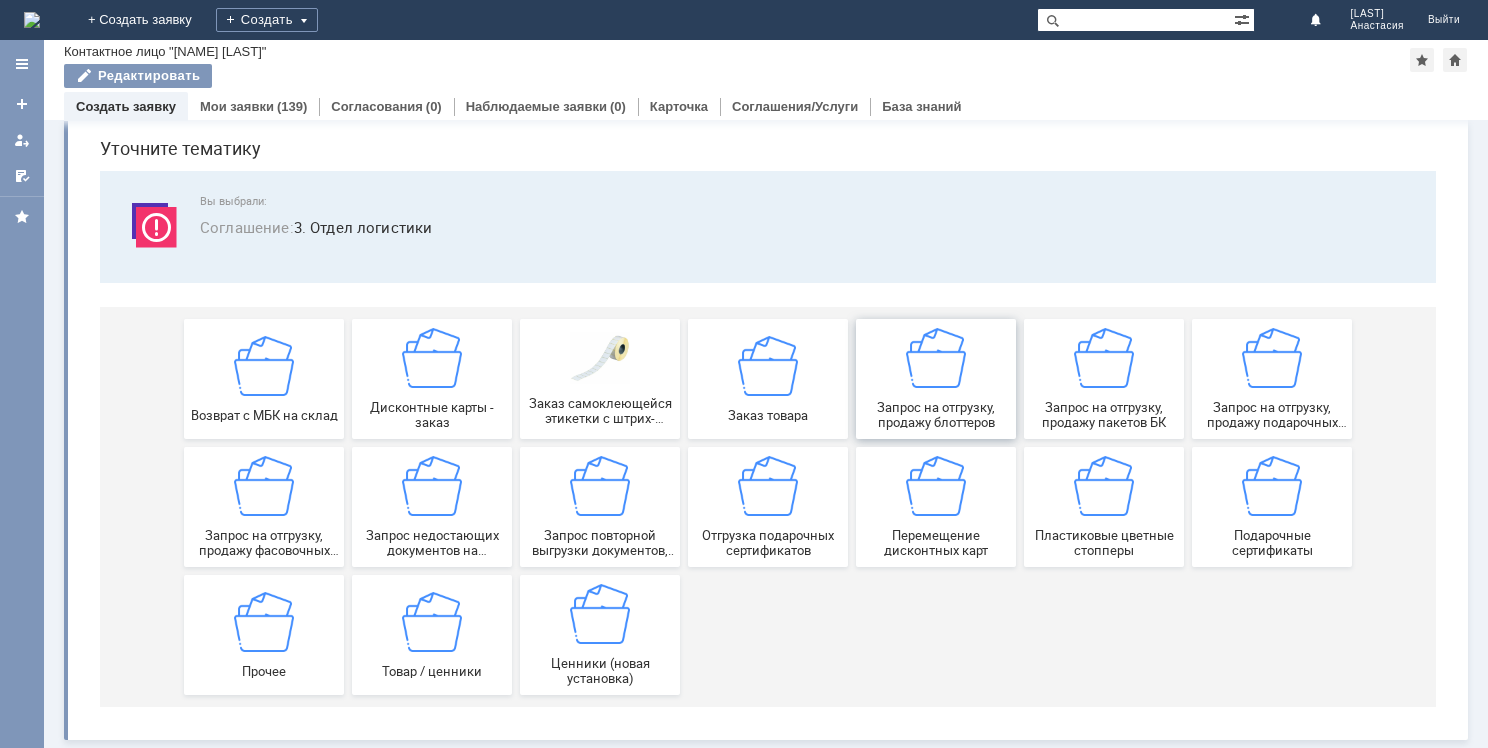 click on "Запрос на отгрузку, продажу блоттеров" at bounding box center (936, 415) 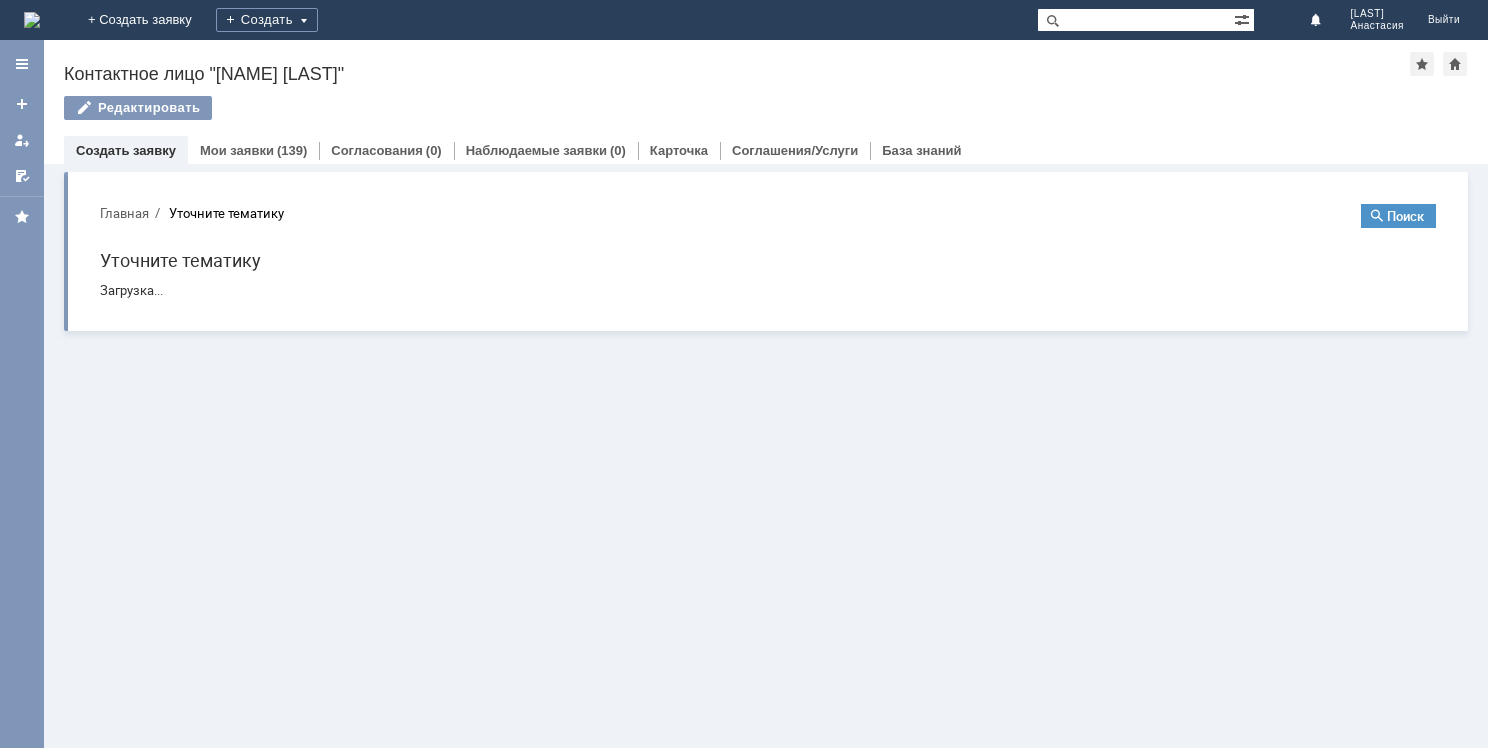 scroll, scrollTop: 0, scrollLeft: 0, axis: both 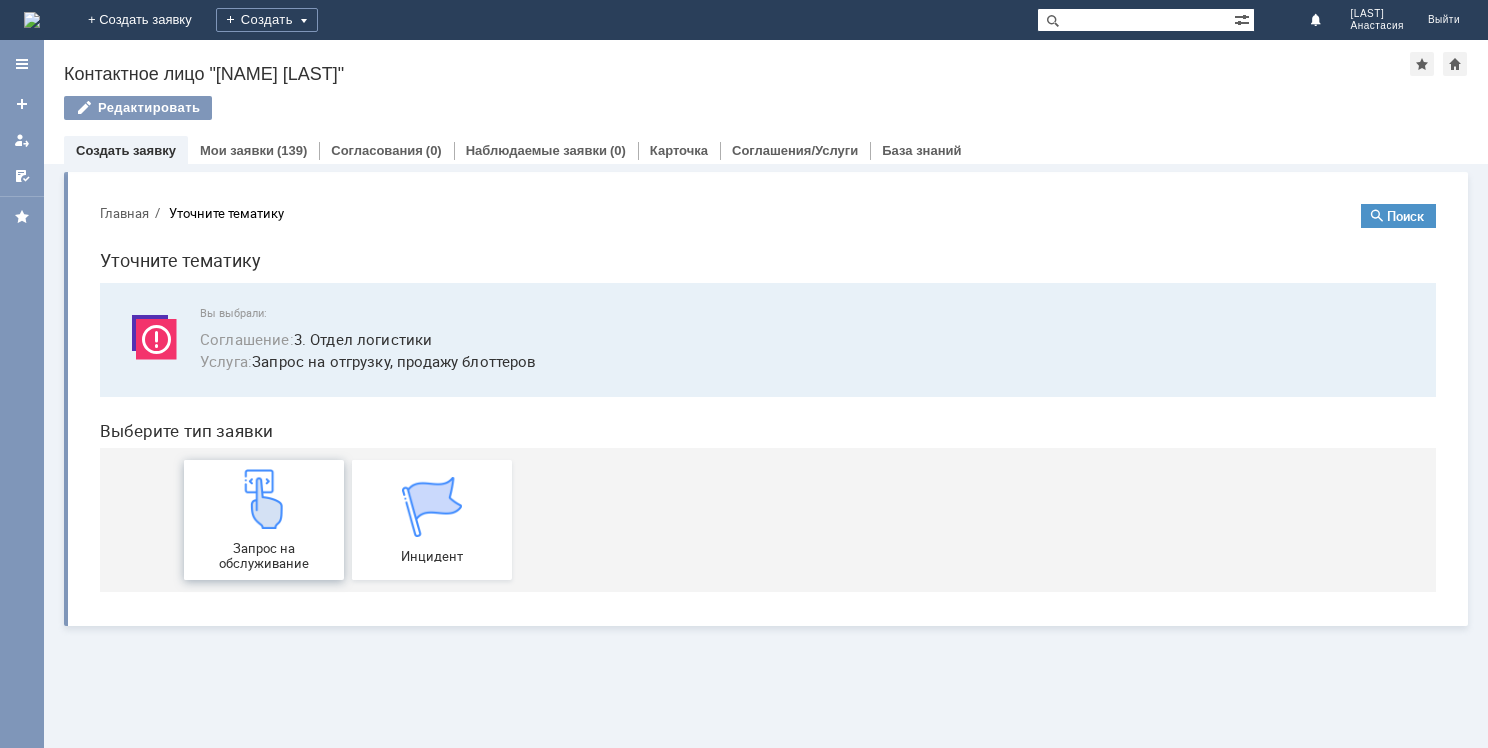 click at bounding box center (264, 499) 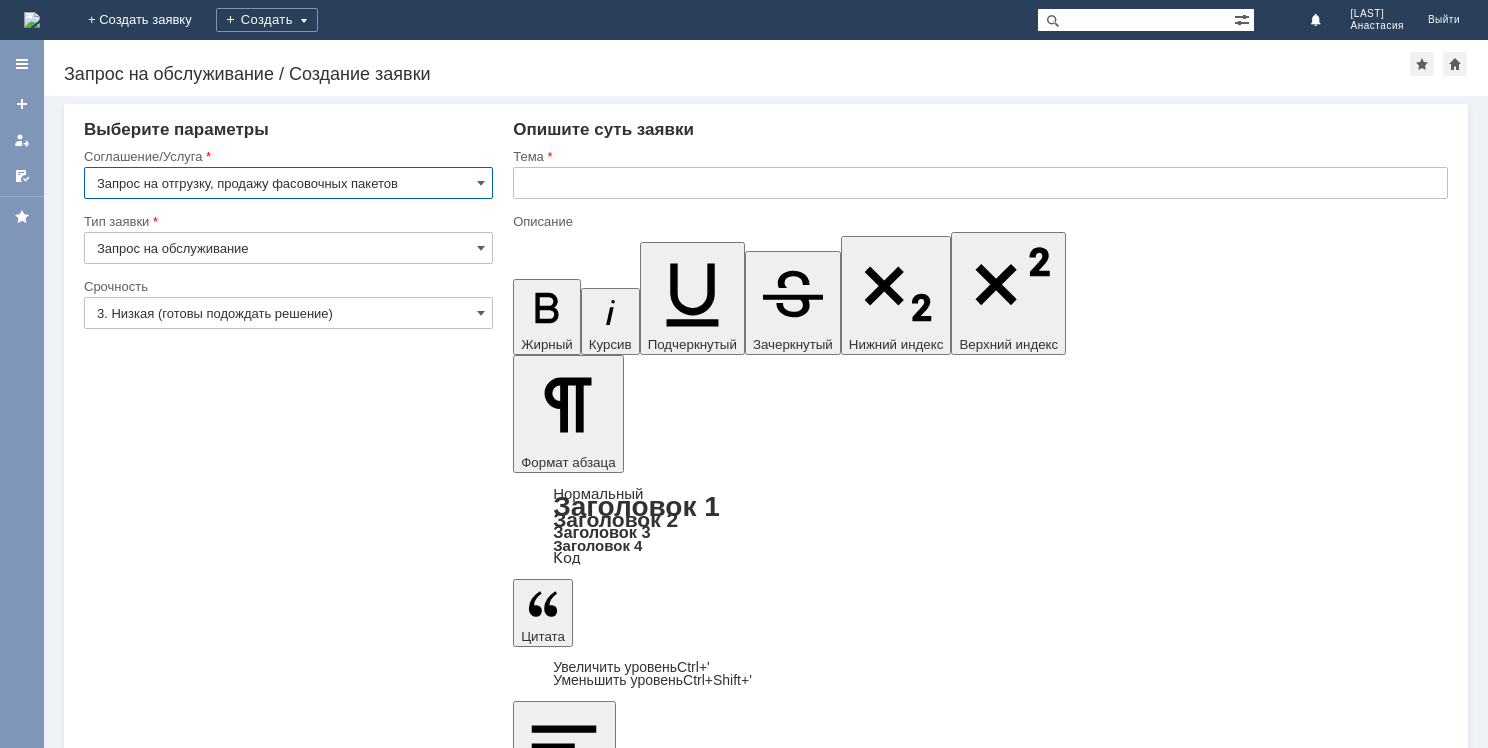 scroll, scrollTop: 0, scrollLeft: 0, axis: both 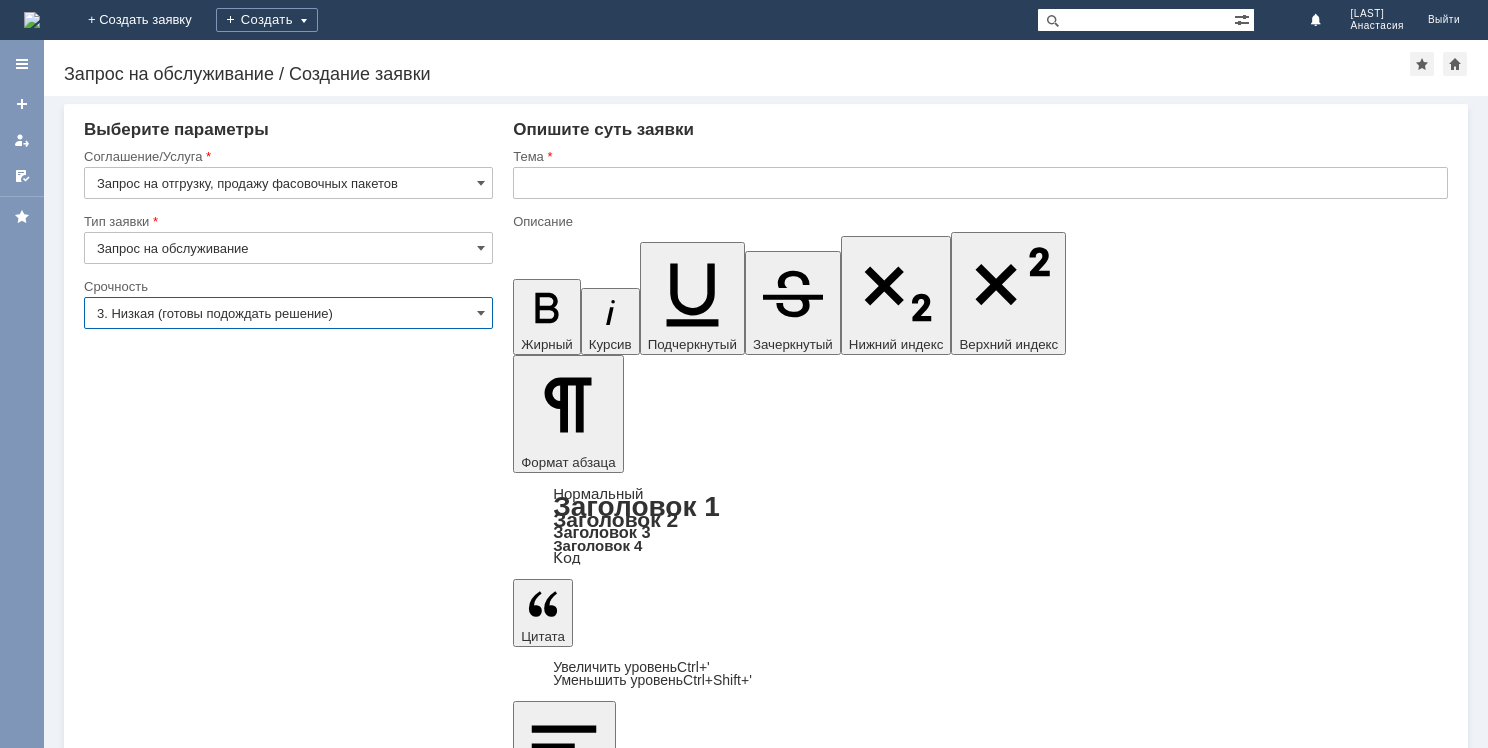 click on "3. Низкая (готовы подождать решение)" at bounding box center [288, 313] 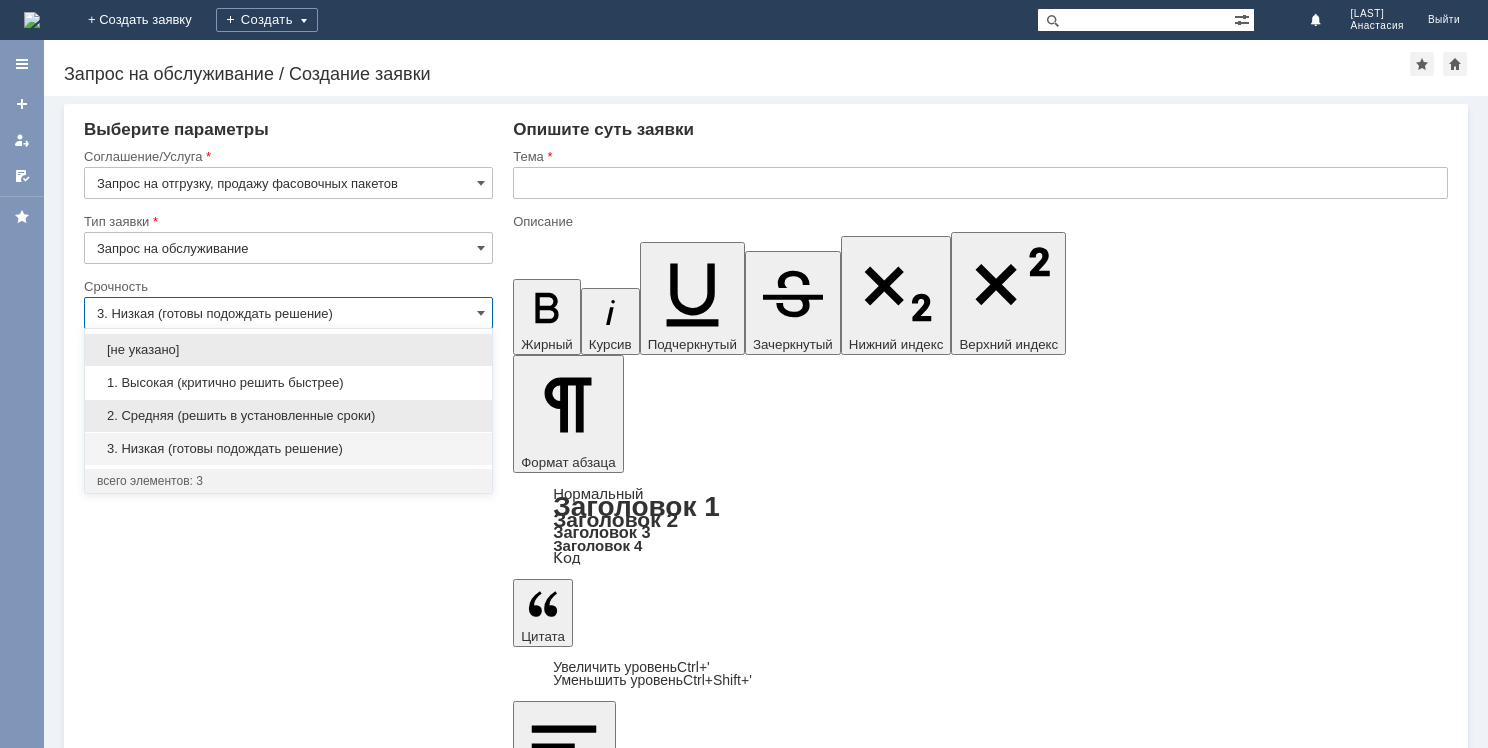 click on "2. Средняя (решить в установленные сроки)" at bounding box center [288, 416] 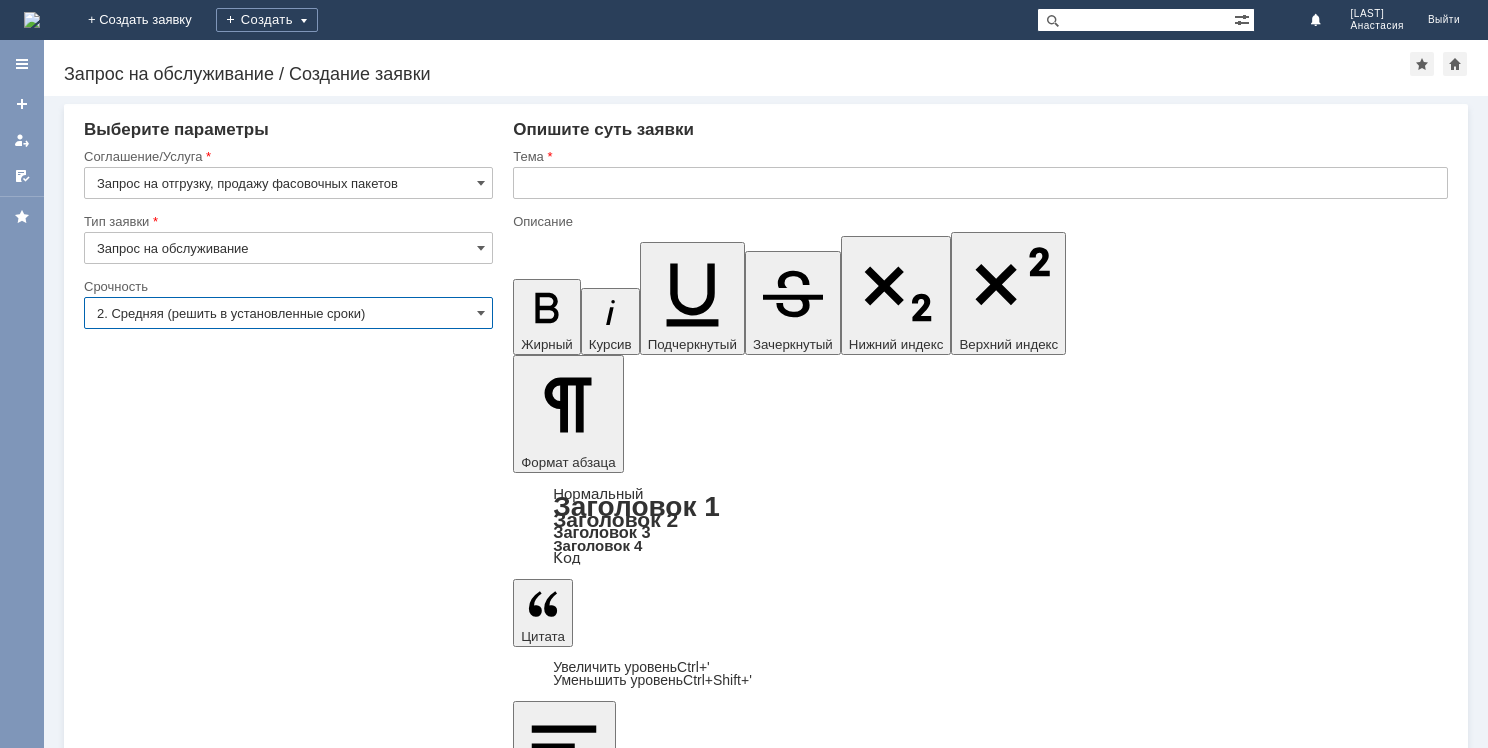 type on "2. Средняя (решить в установленные сроки)" 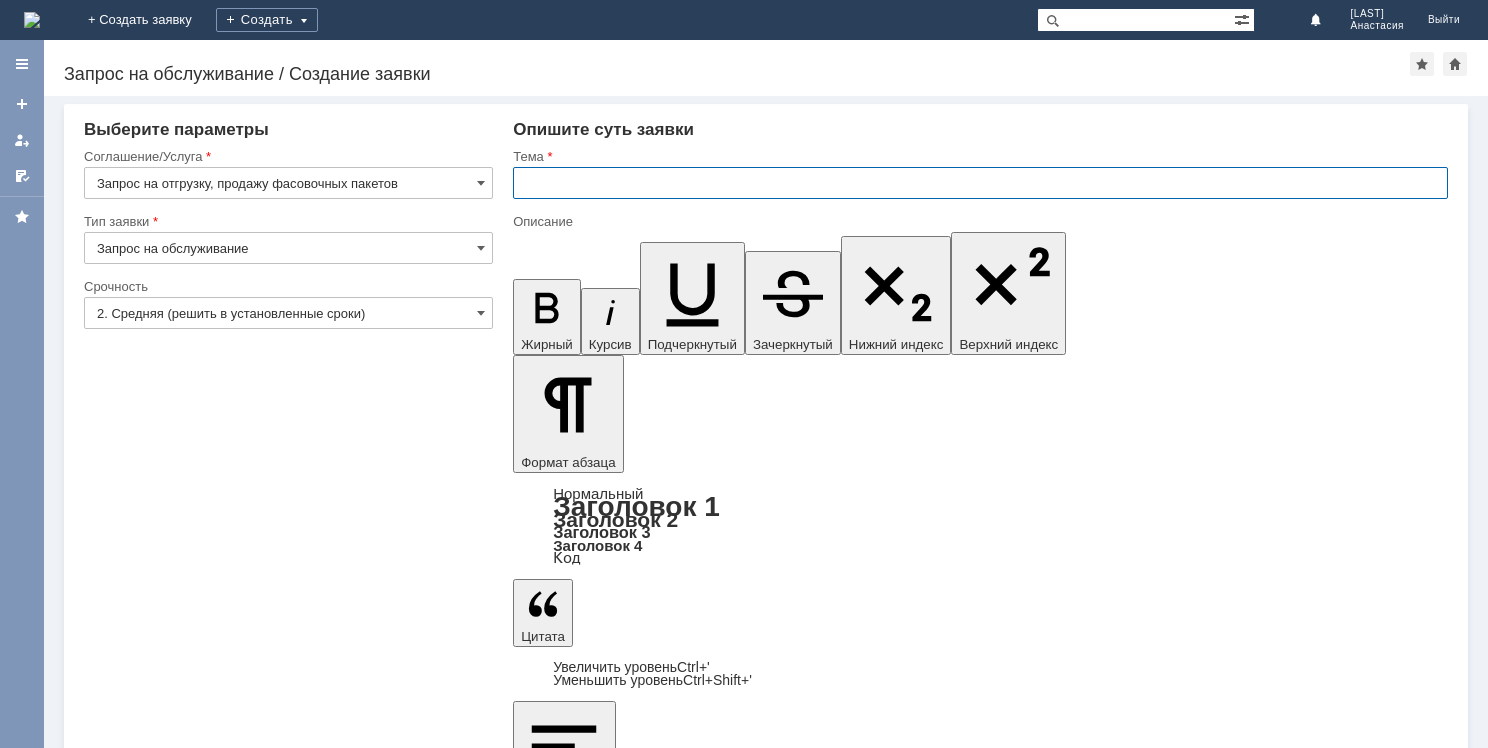 click at bounding box center [980, 183] 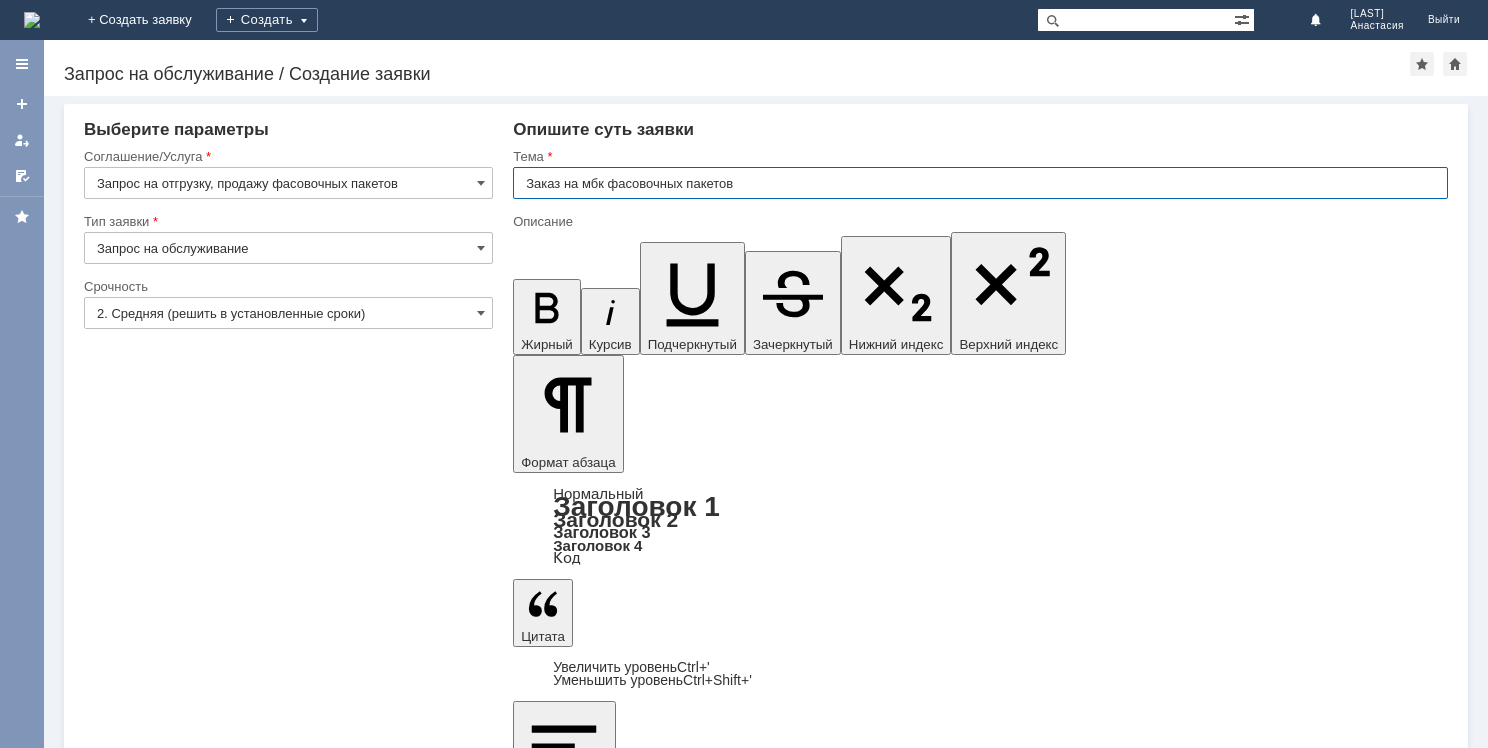 type on "Заказ на мбк фасовочных пакетов" 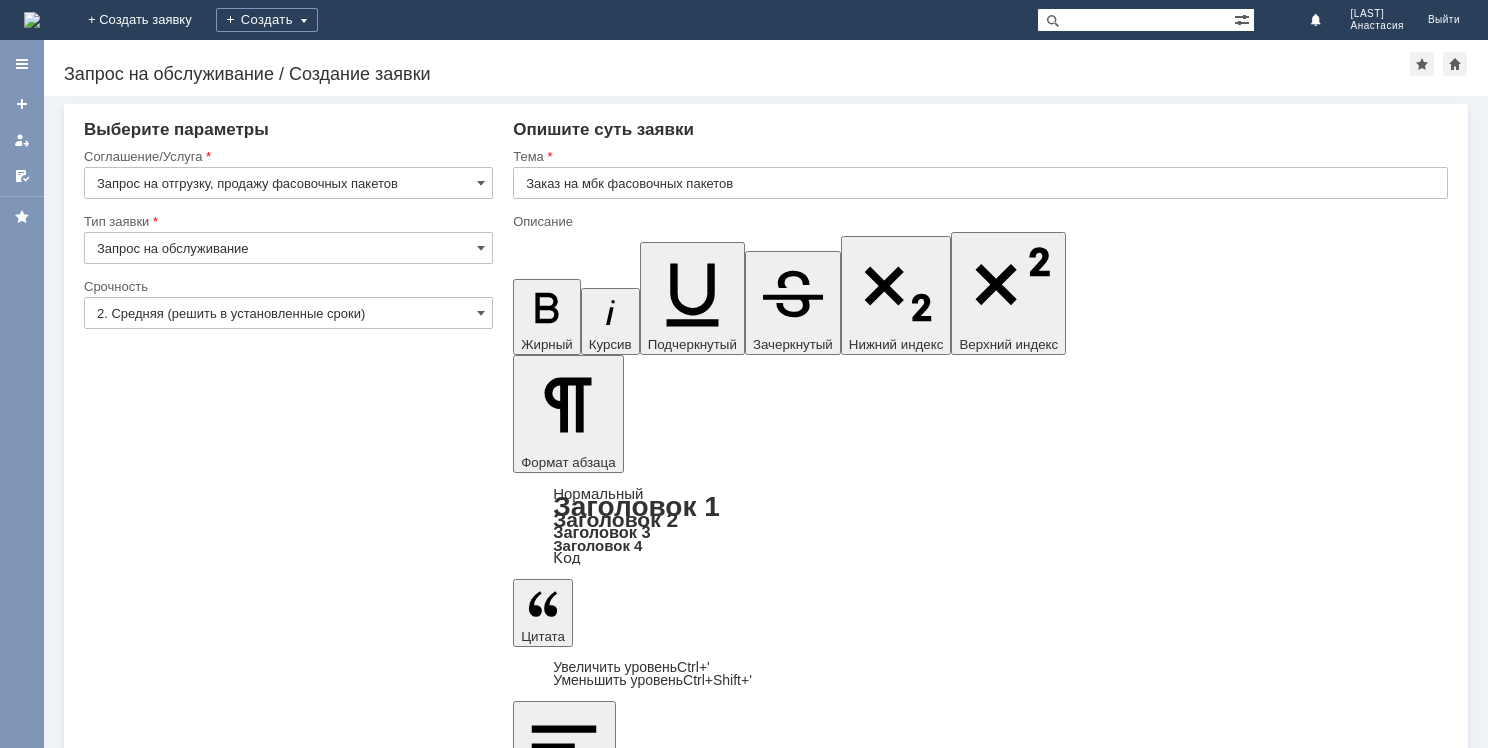 click at bounding box center (676, 5865) 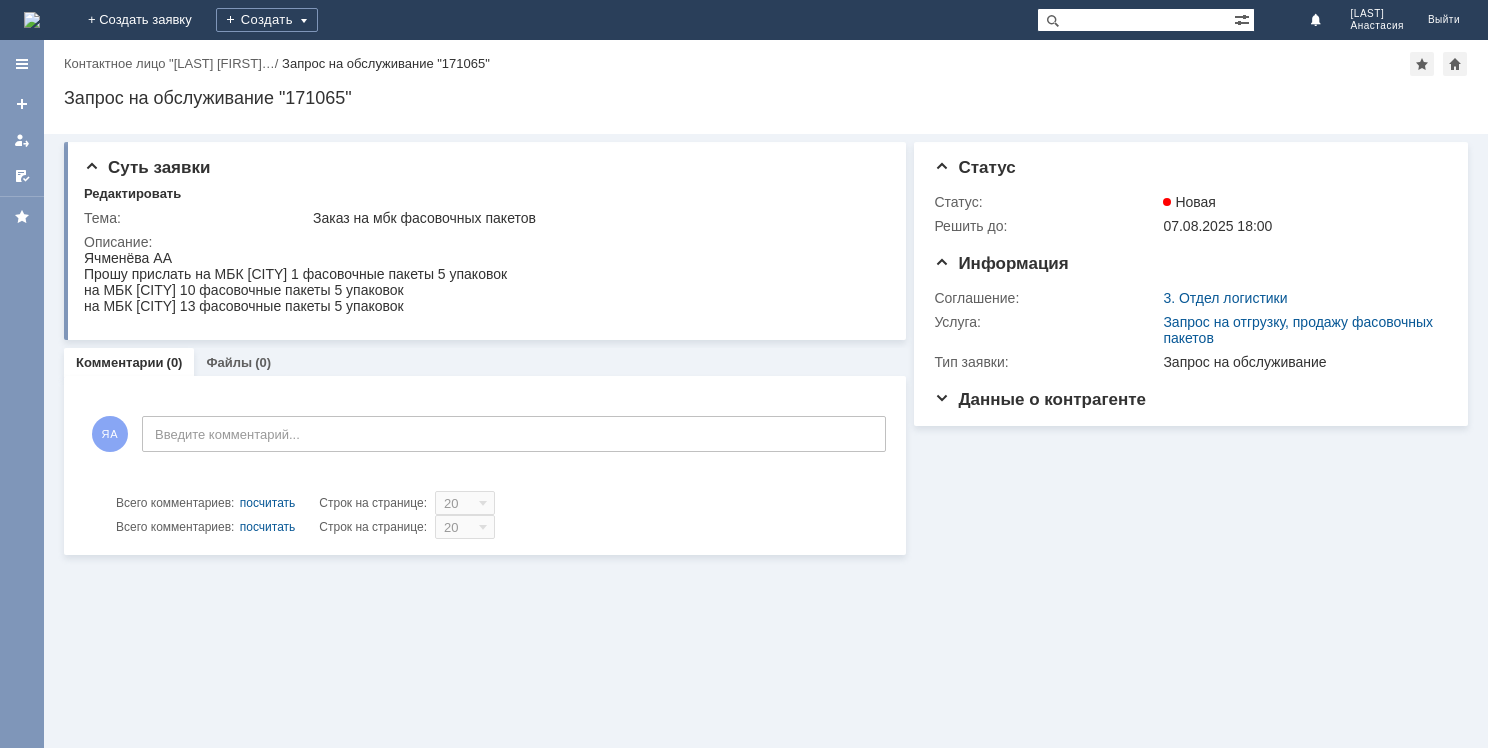 scroll, scrollTop: 0, scrollLeft: 0, axis: both 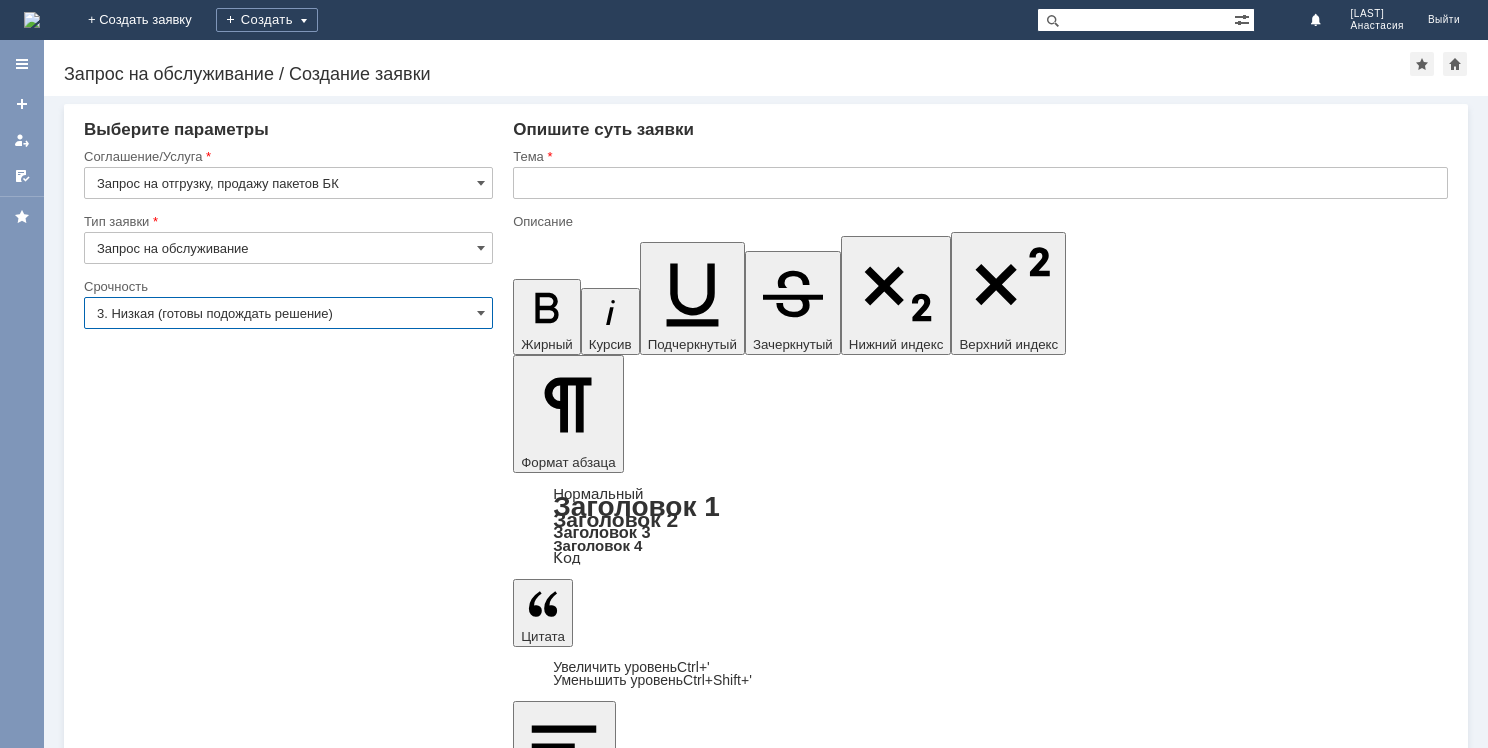 click on "3. Низкая (готовы подождать решение)" at bounding box center [288, 313] 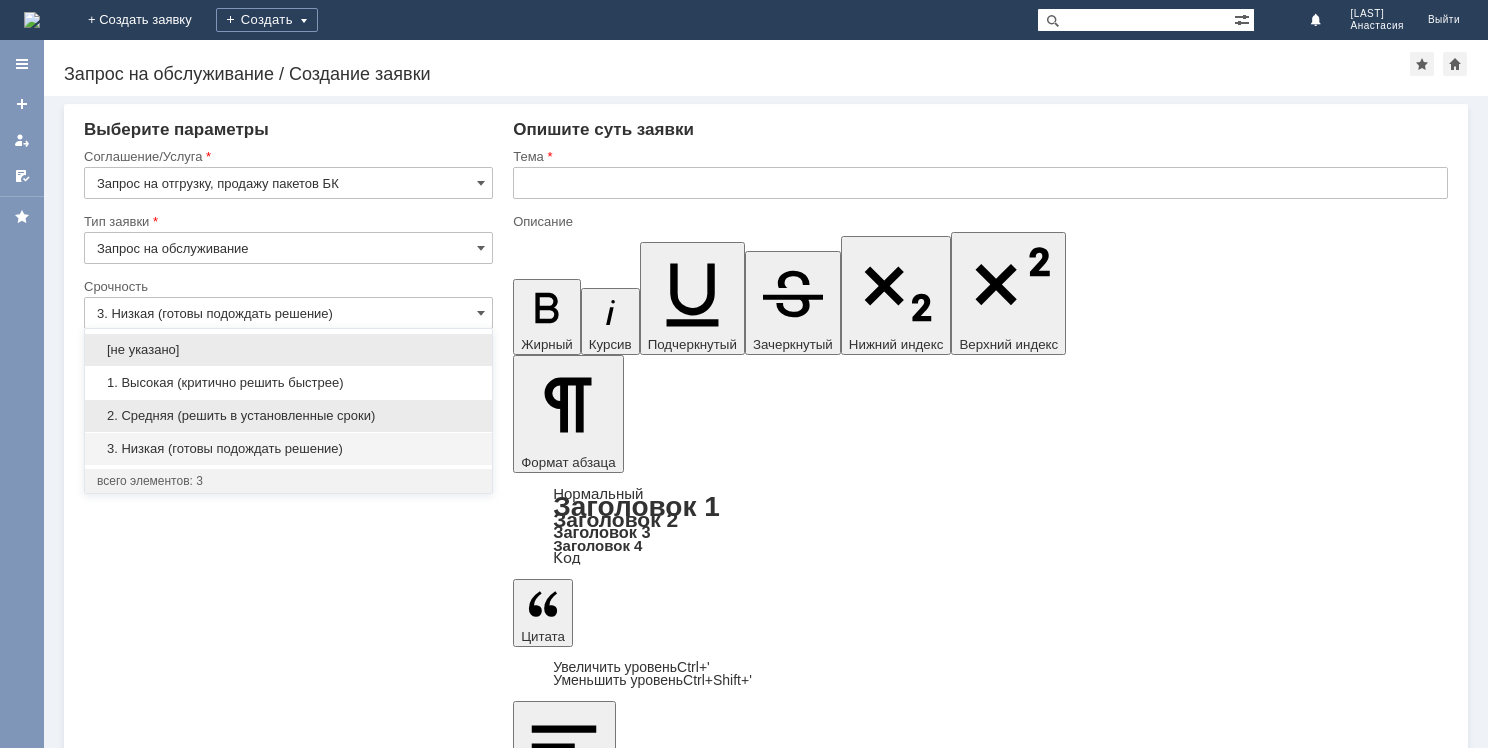 click on "2. Средняя (решить в установленные сроки)" at bounding box center (288, 416) 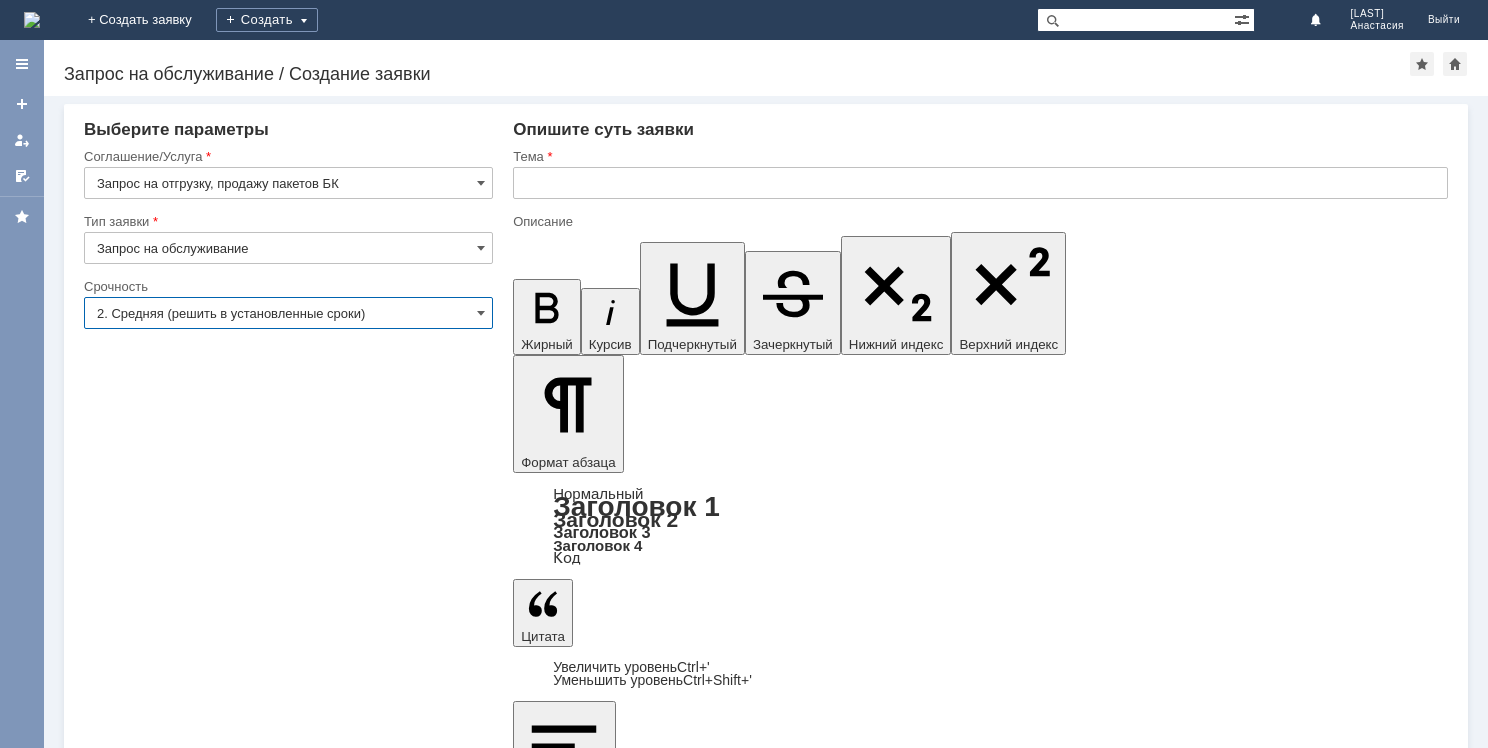 type on "2. Средняя (решить в установленные сроки)" 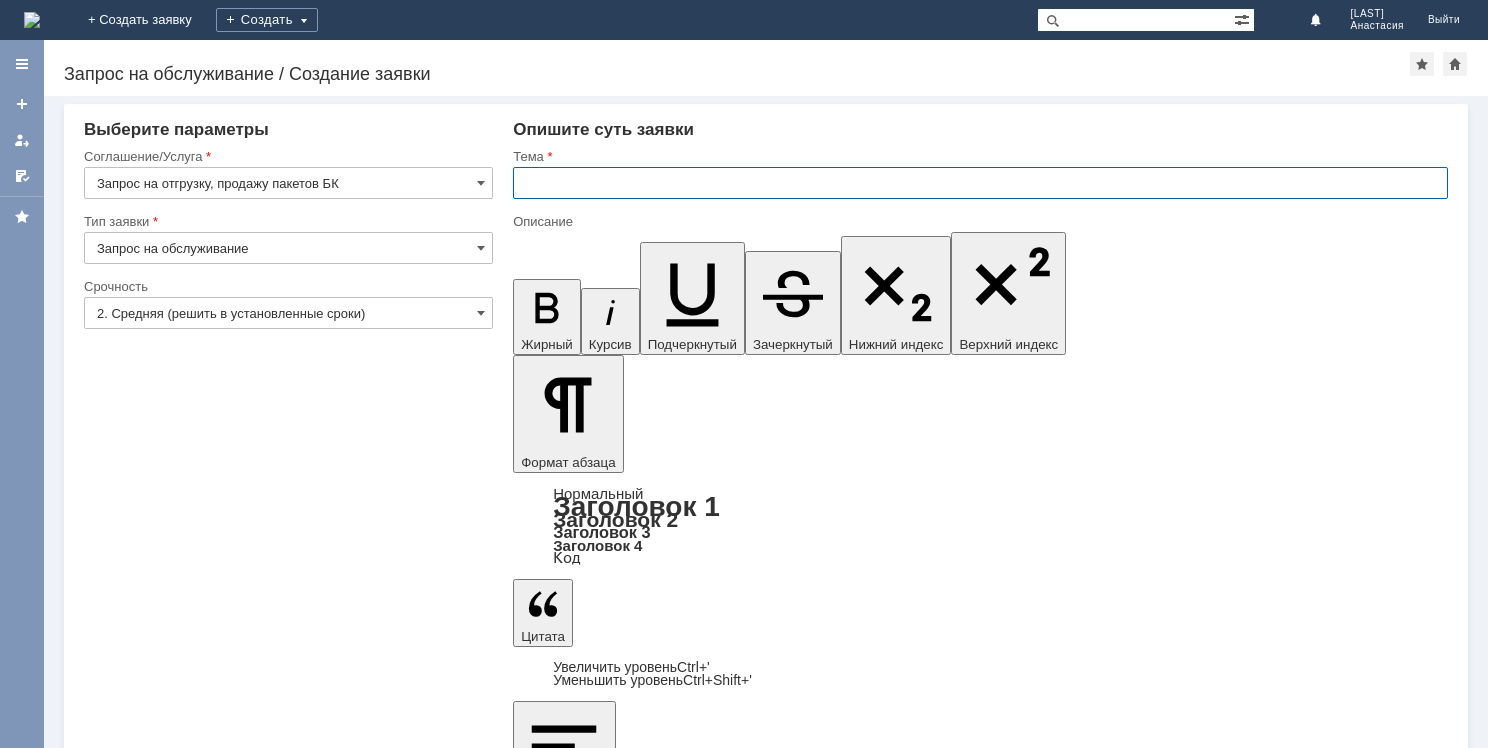 click at bounding box center [980, 183] 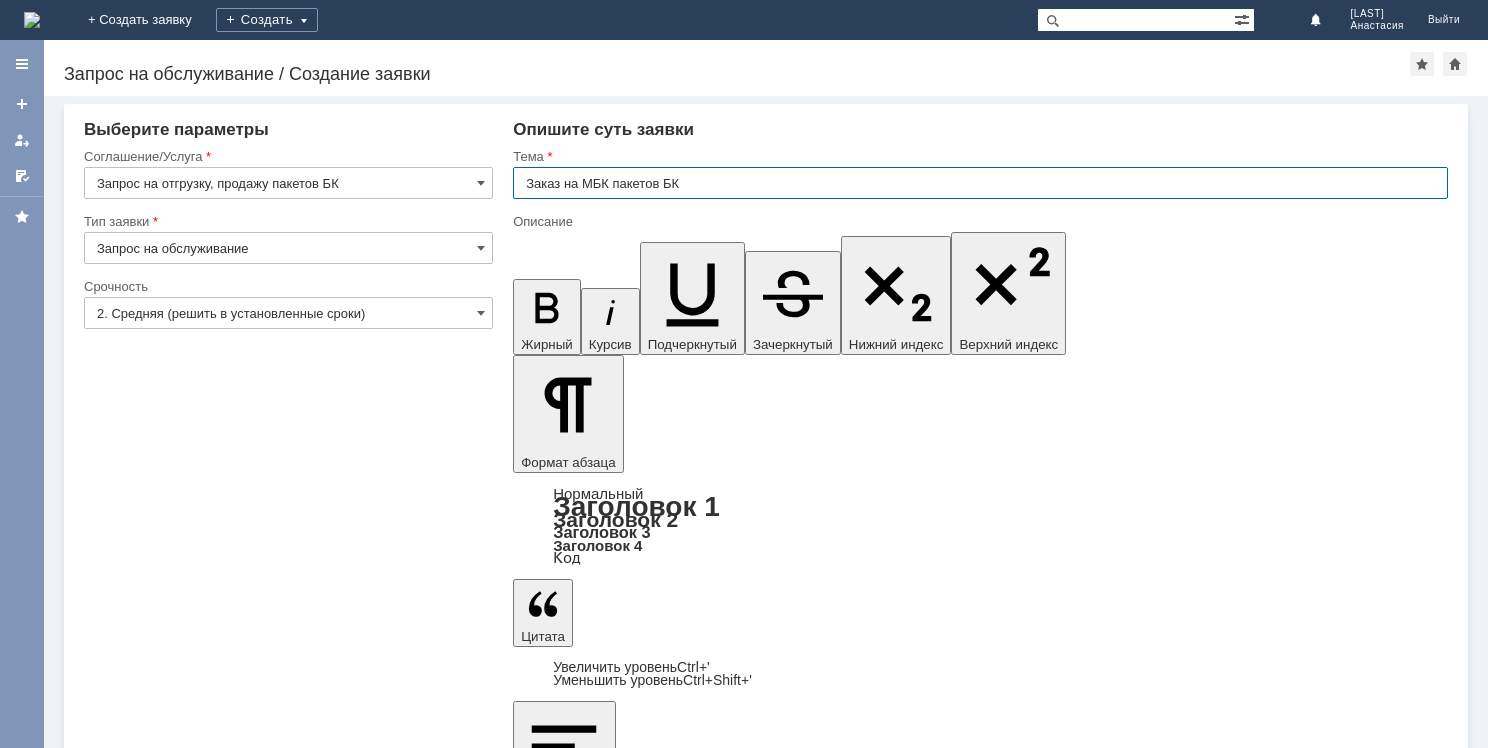 type on "Заказ на МБК пакетов БК" 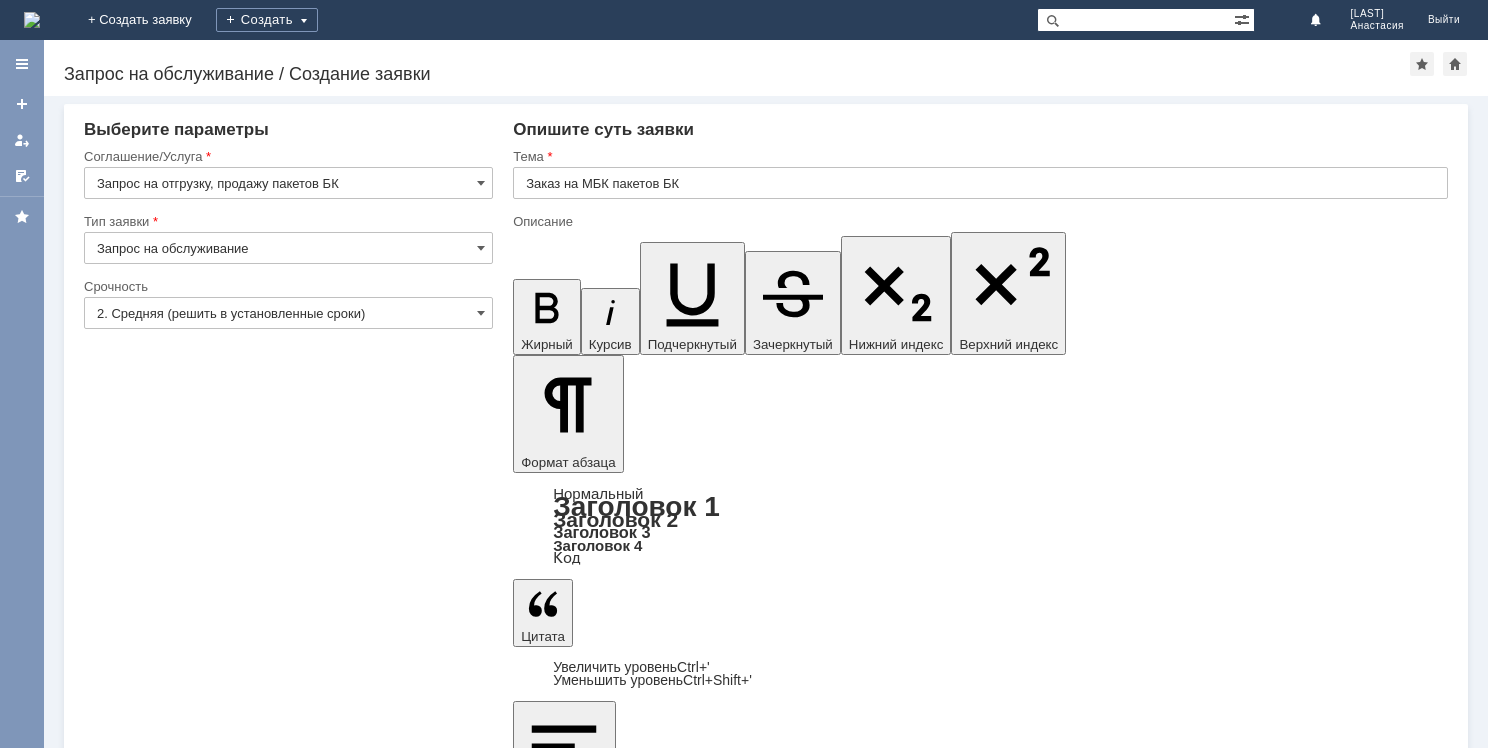 click at bounding box center (676, 5865) 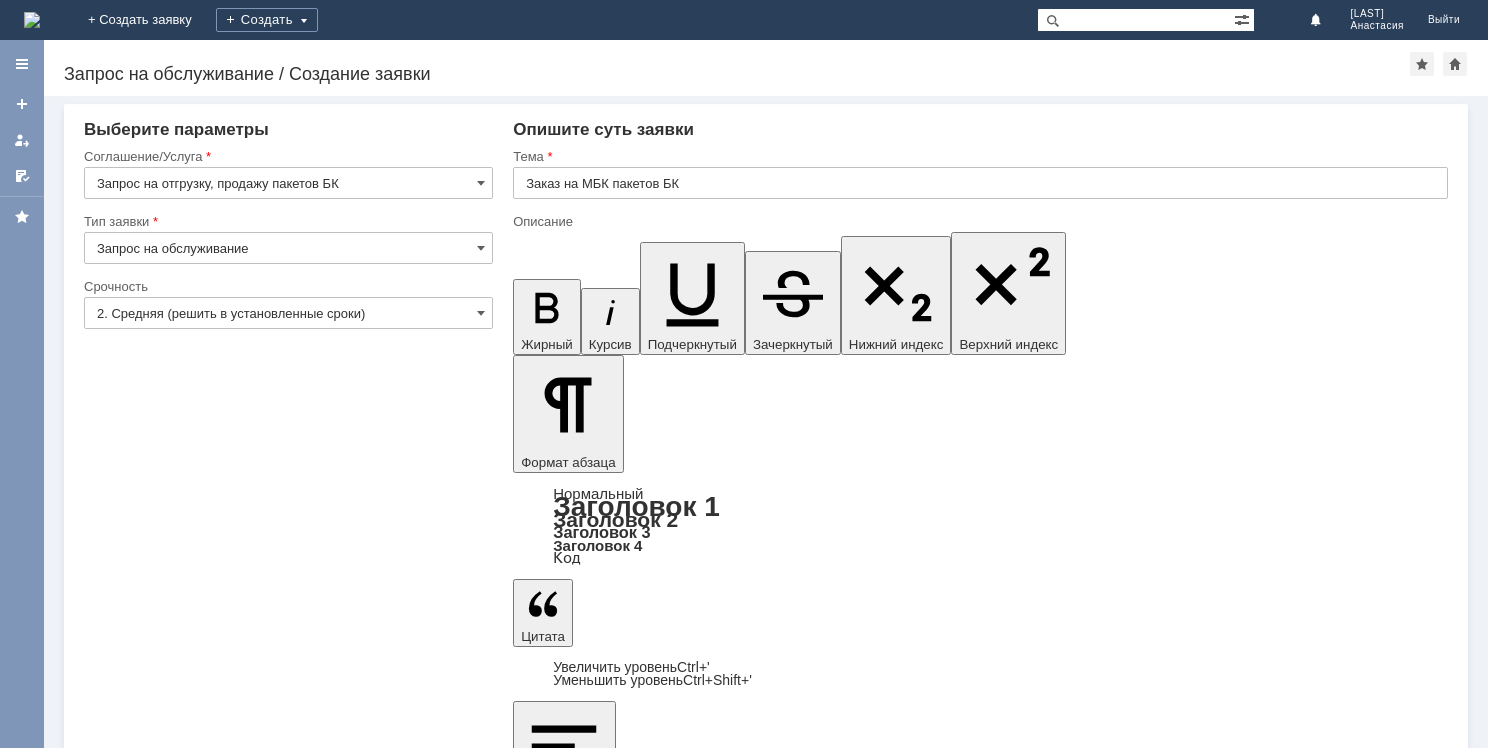 type 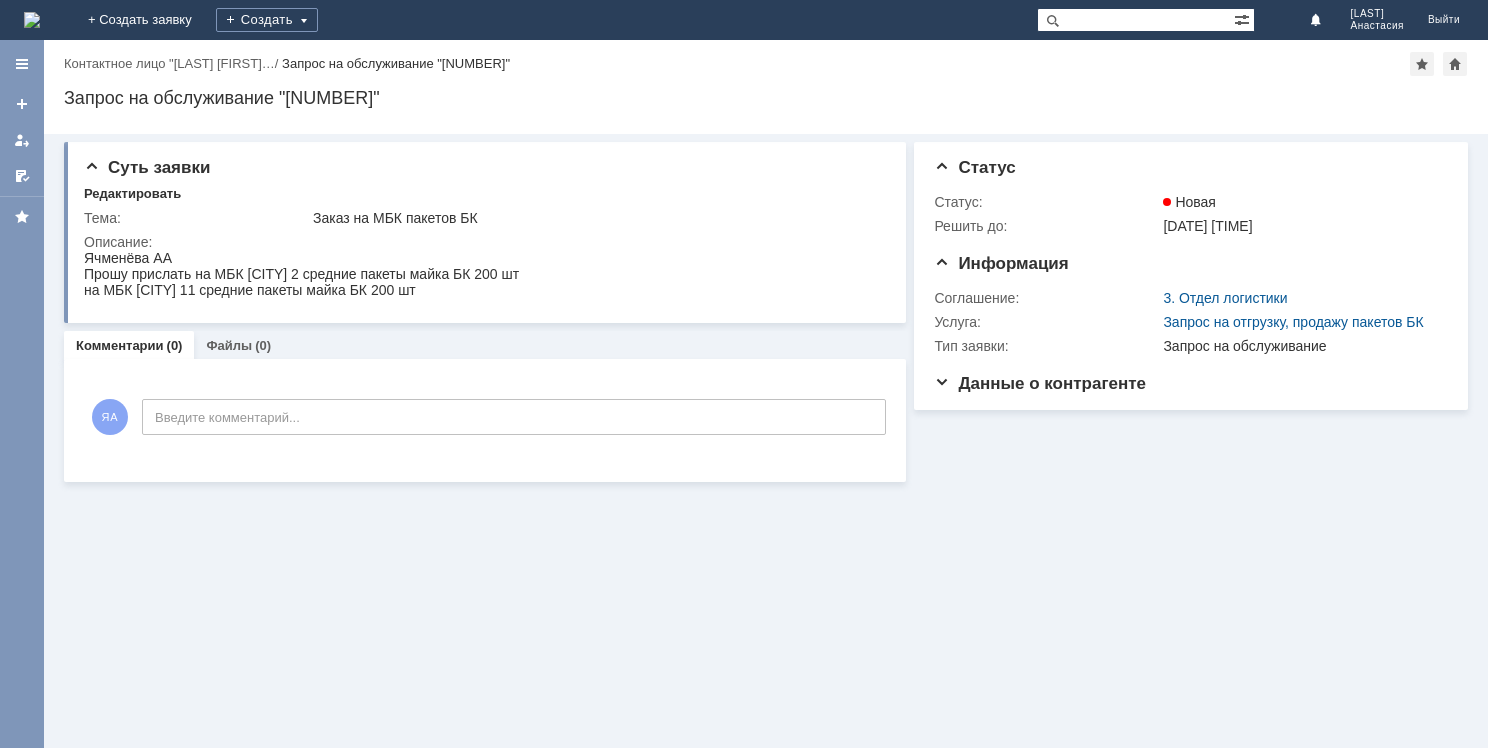 scroll, scrollTop: 0, scrollLeft: 0, axis: both 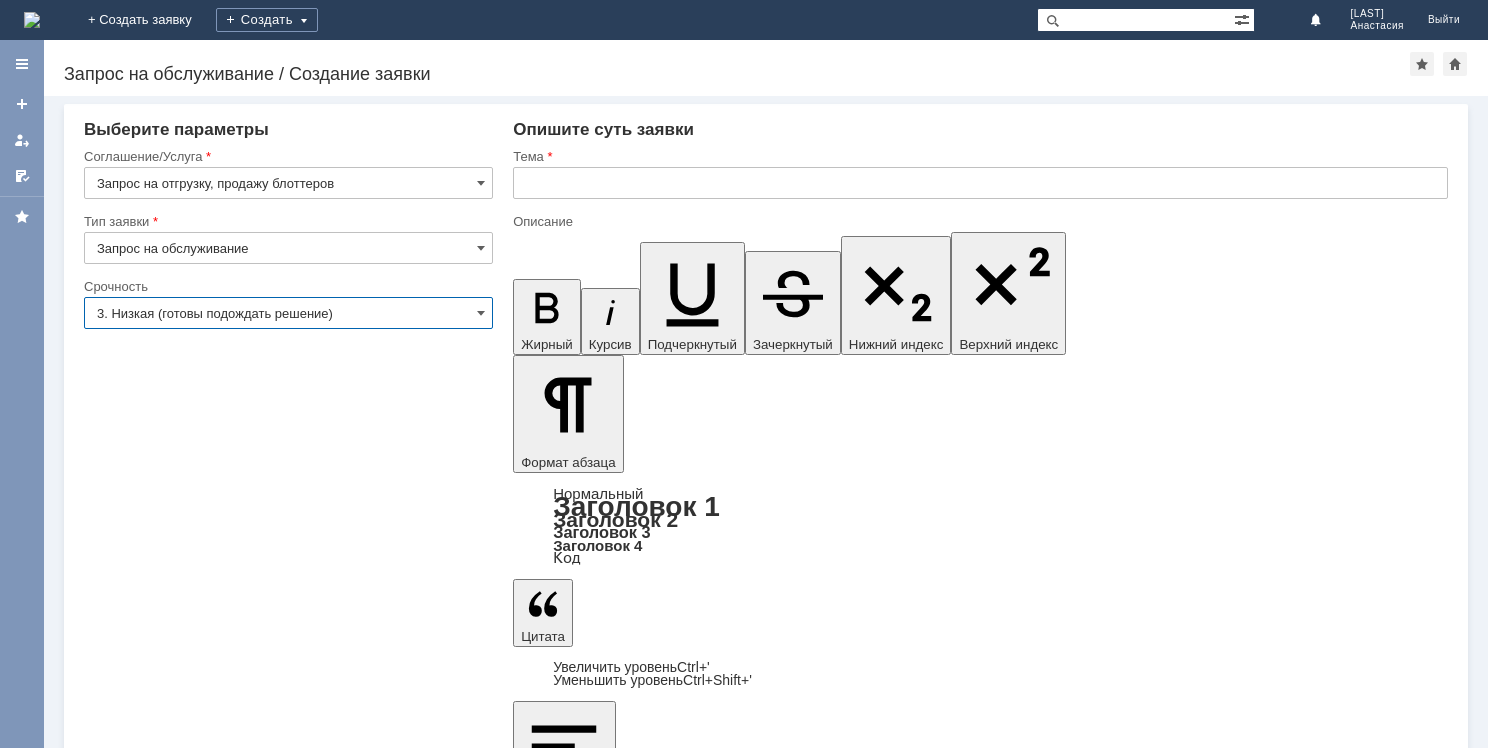 click on "3. Низкая (готовы подождать решение)" at bounding box center (288, 313) 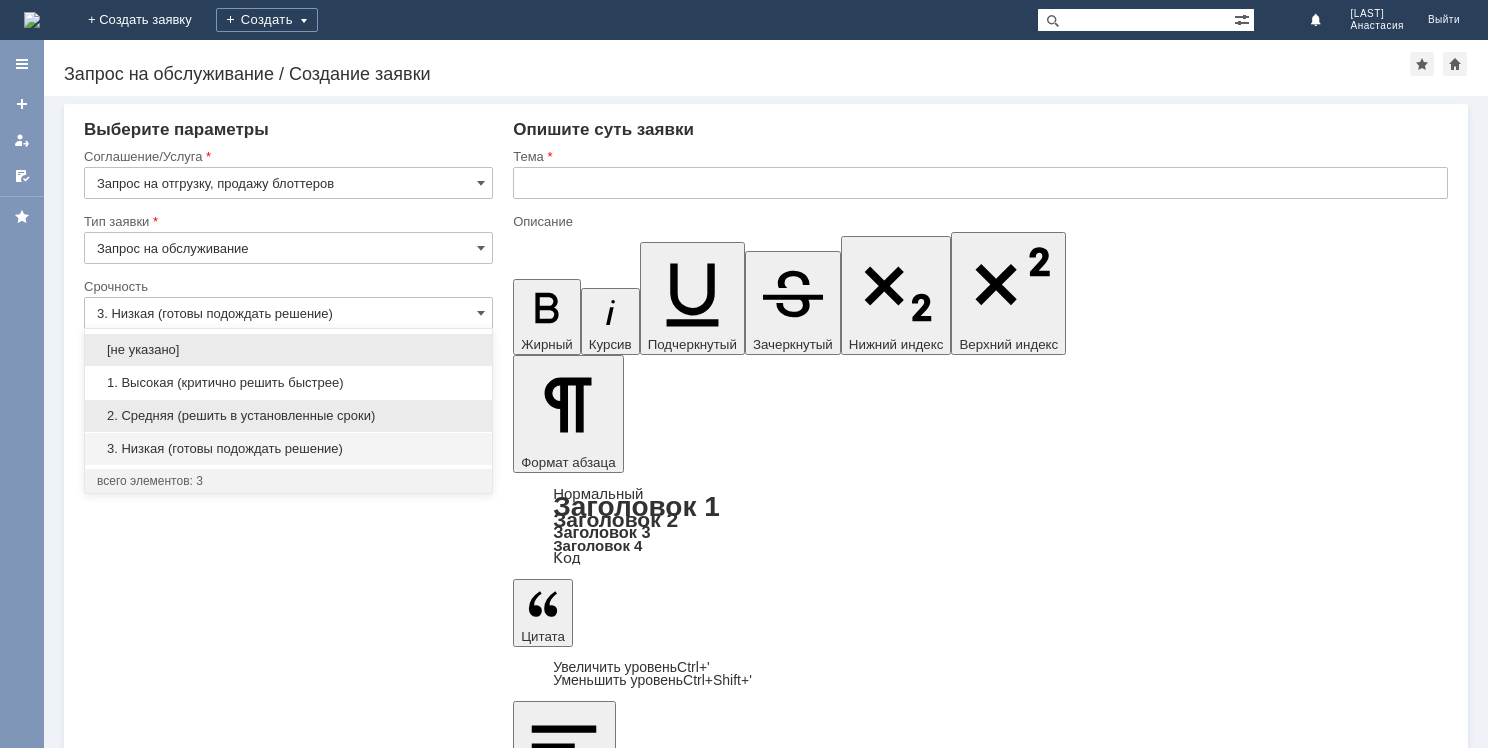 click on "2. Средняя (решить в установленные сроки)" at bounding box center [288, 416] 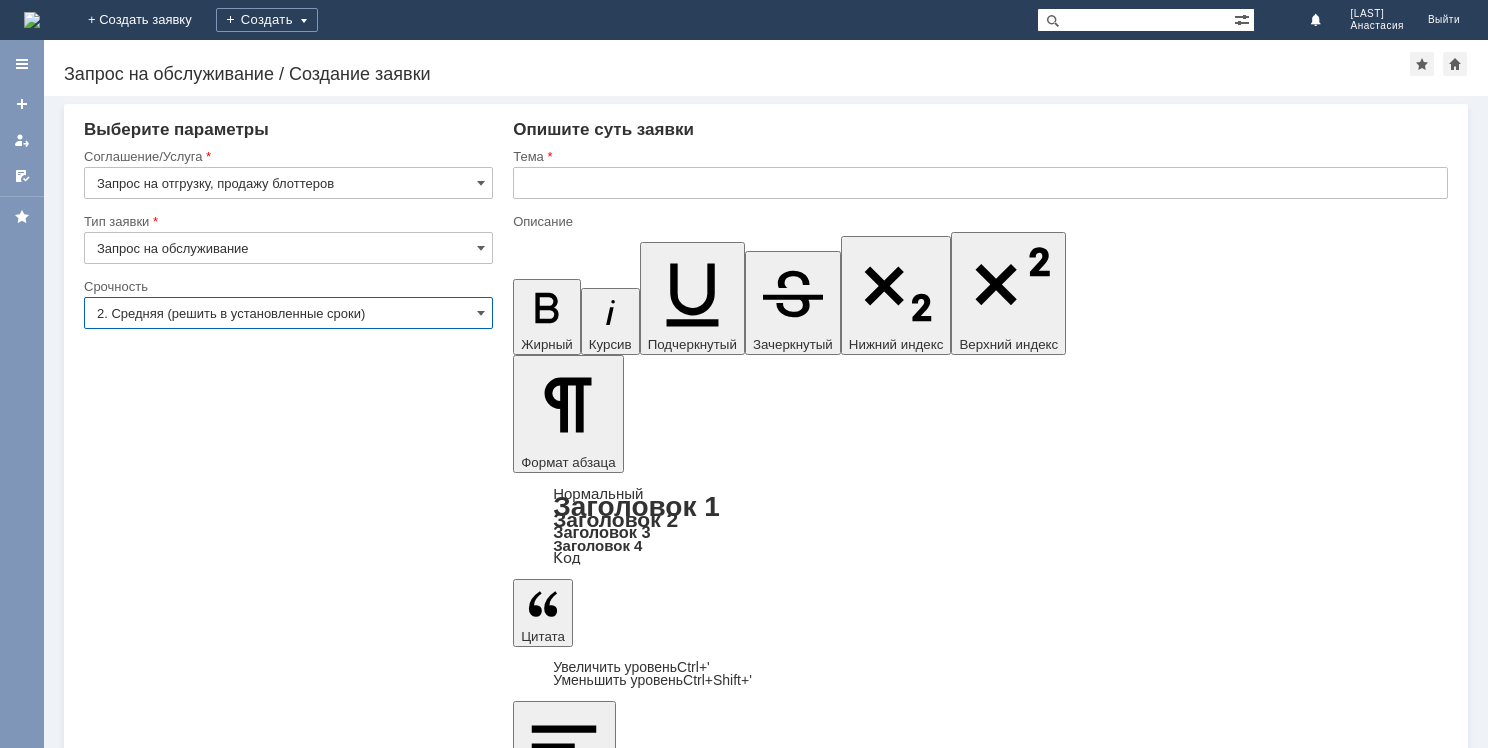 type on "2. Средняя (решить в установленные сроки)" 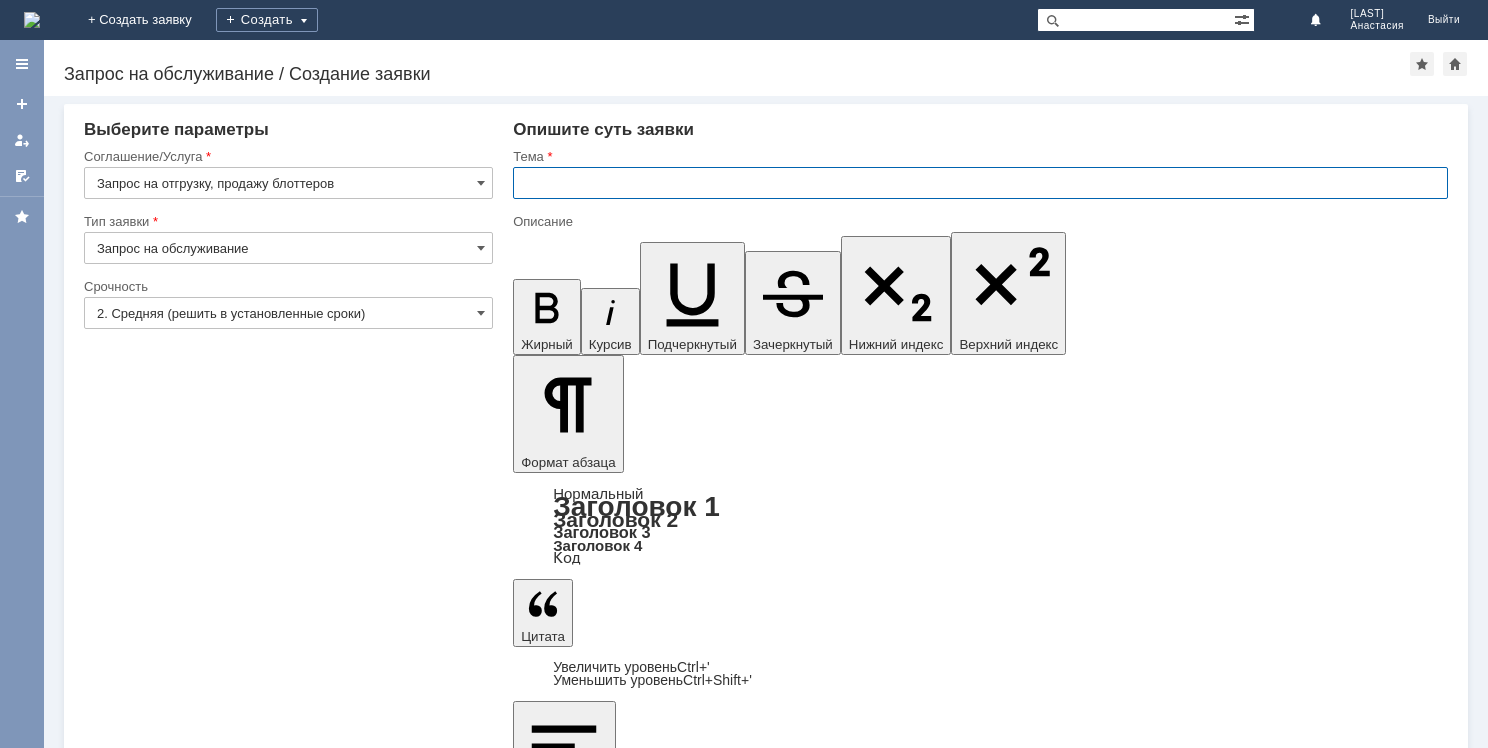 click at bounding box center [980, 183] 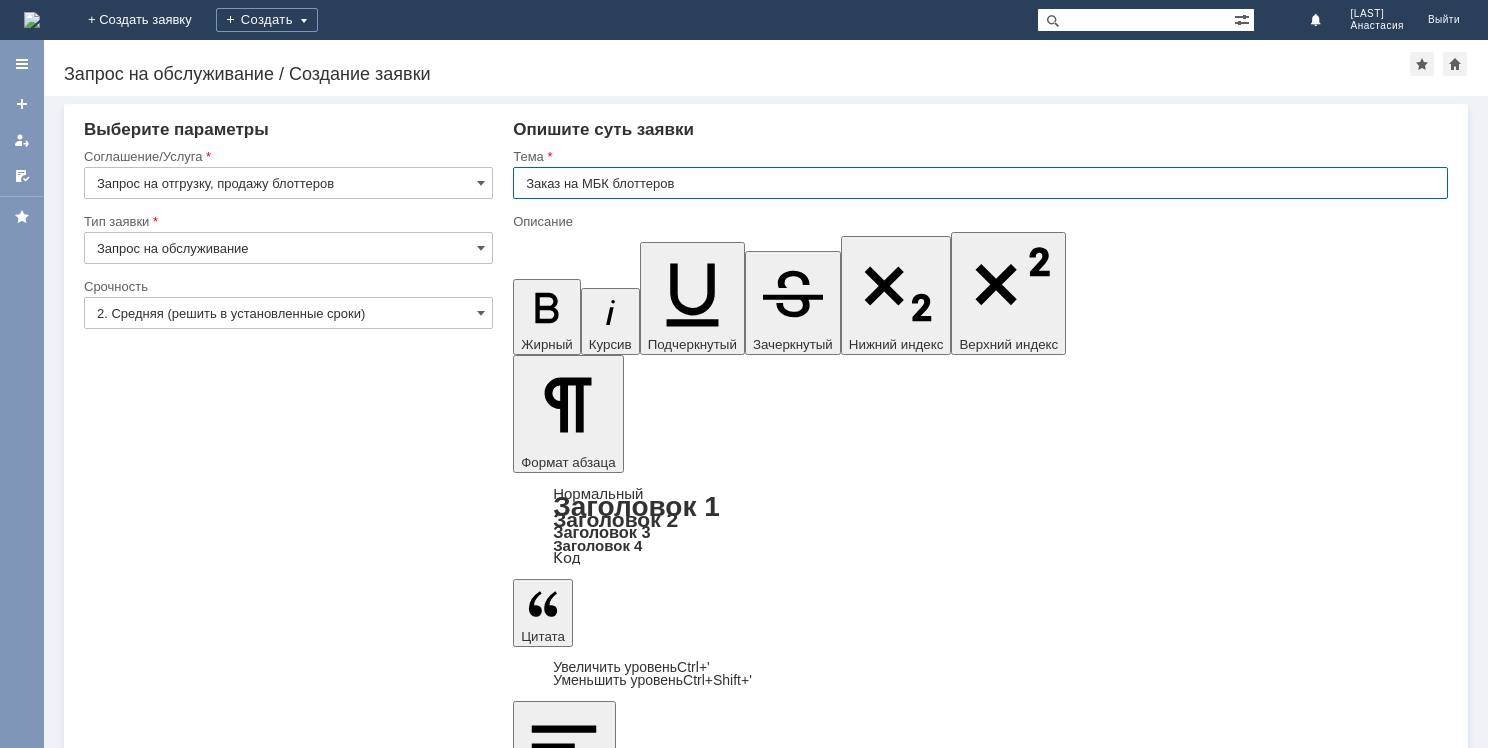 type on "Заказ на МБК блоттеров" 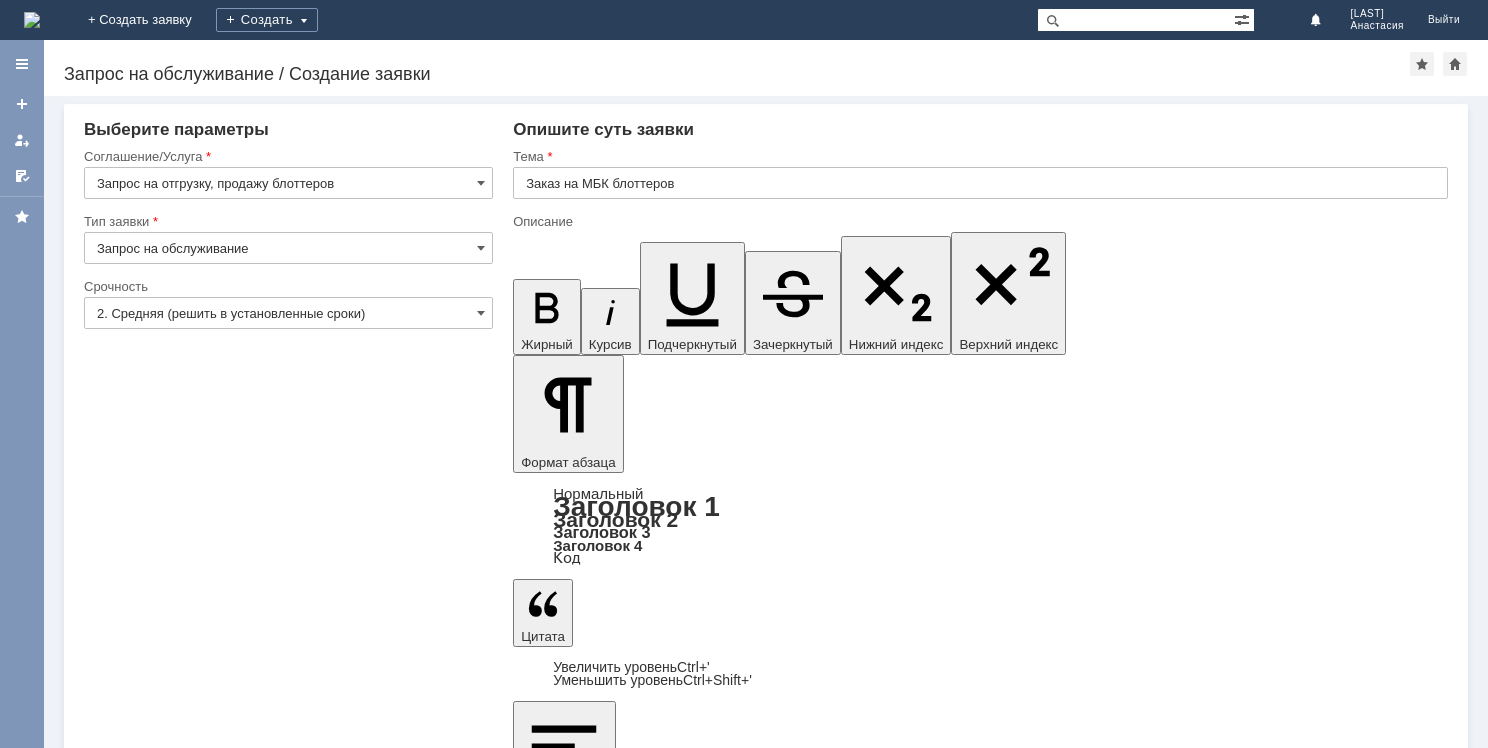 drag, startPoint x: 598, startPoint y: 5834, endPoint x: 666, endPoint y: 5849, distance: 69.63476 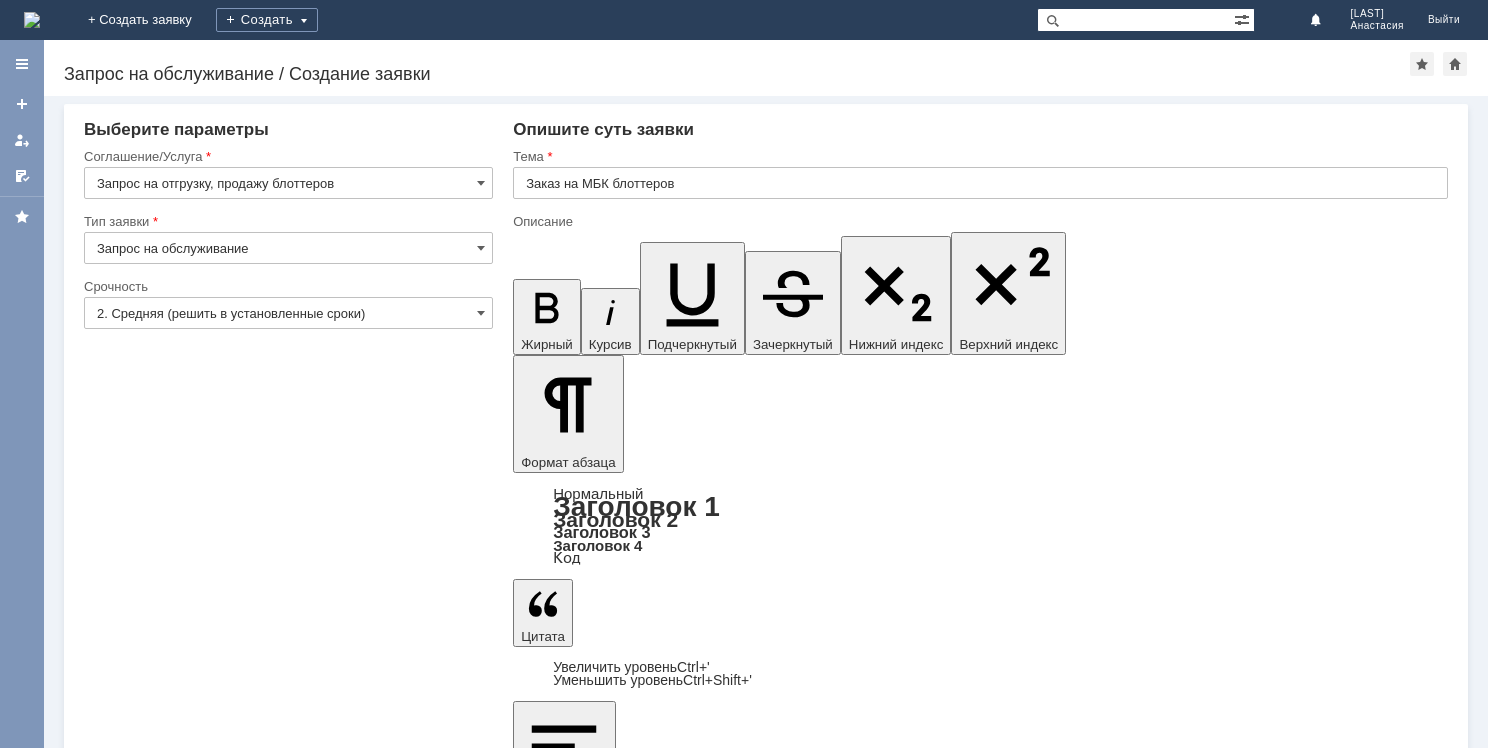 click on "Ячменёва АА Прошу прислать на МБК Брянск 11 блоттеры 2000 шт" at bounding box center [676, 5824] 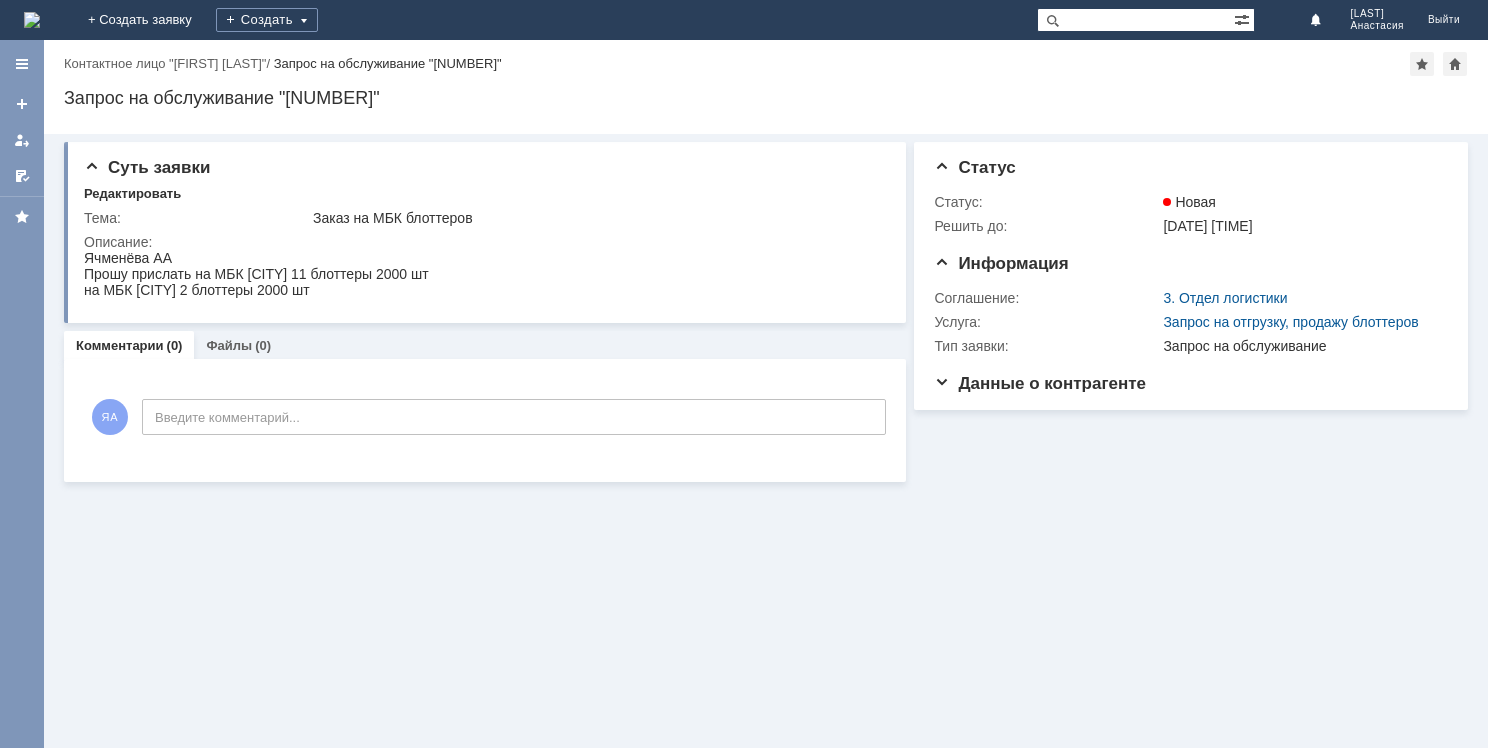 scroll, scrollTop: 0, scrollLeft: 0, axis: both 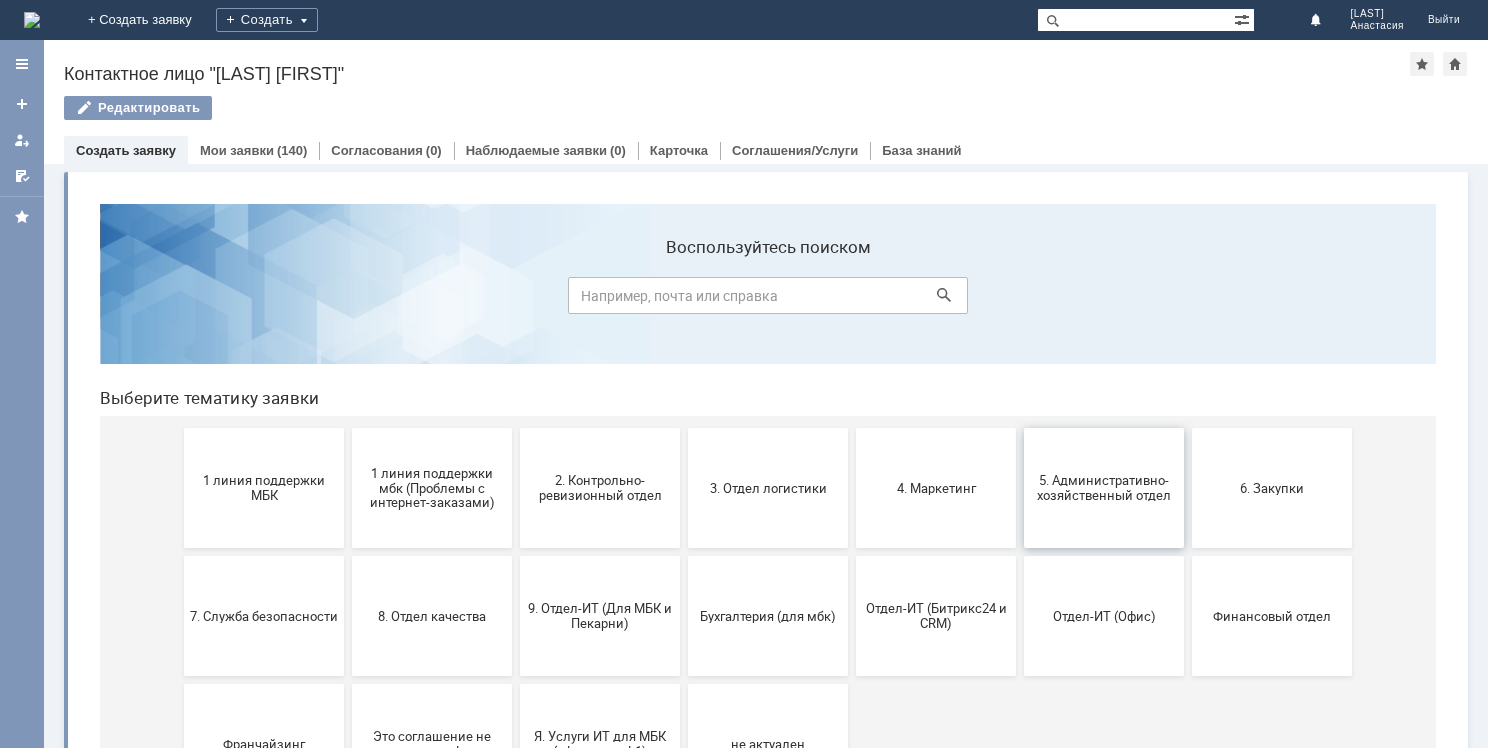 click on "5. Административно-хозяйственный отдел" at bounding box center [1104, 488] 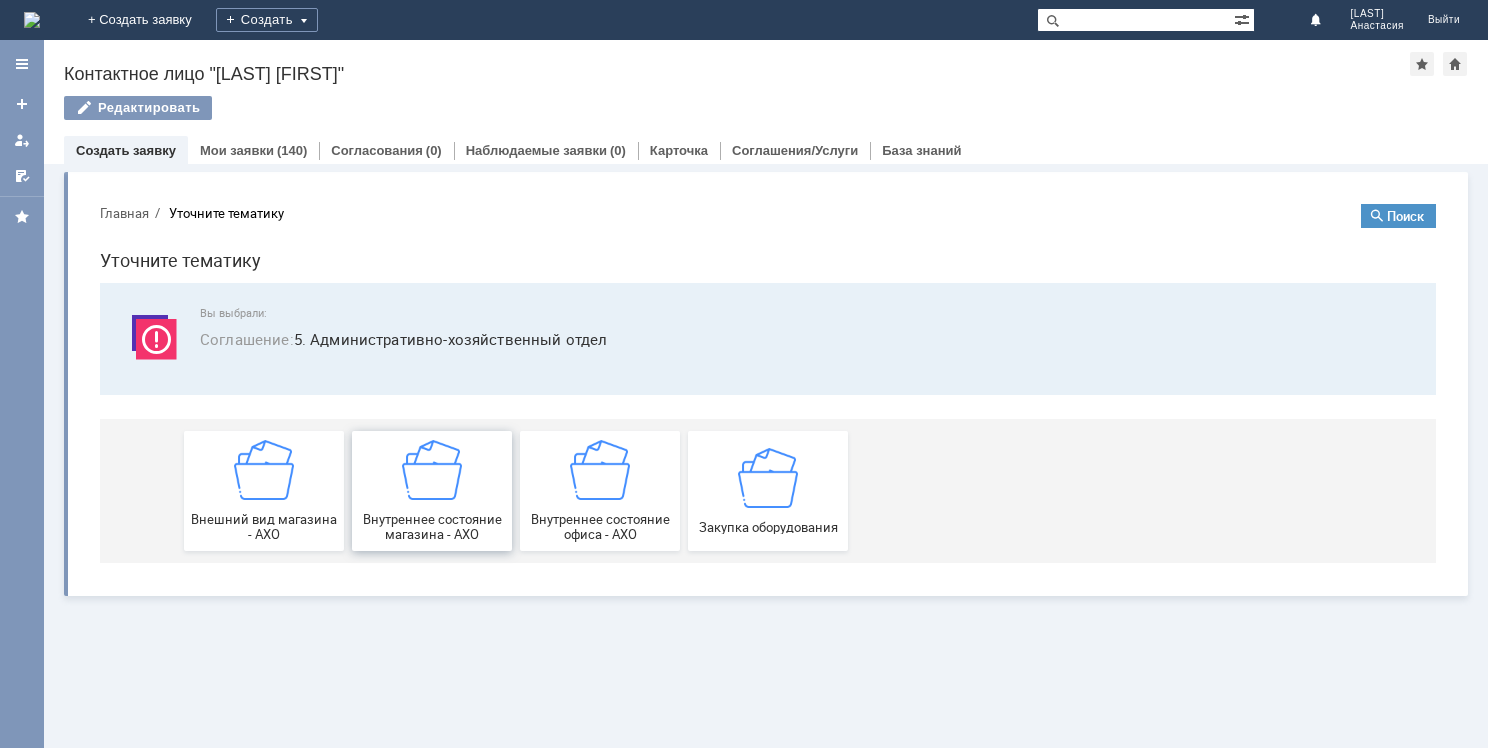 click on "Внутреннее состояние магазина - АХО" at bounding box center (432, 491) 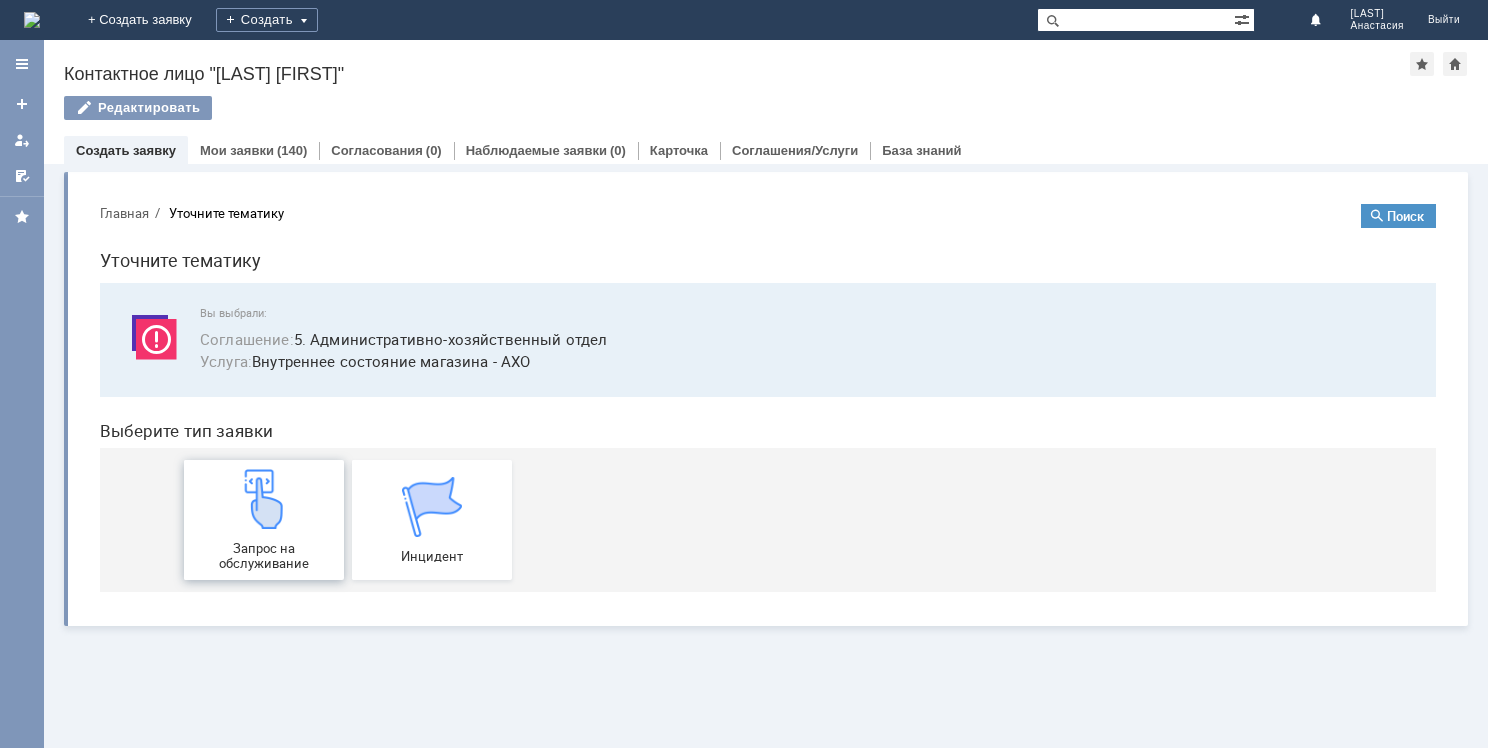 click at bounding box center (264, 499) 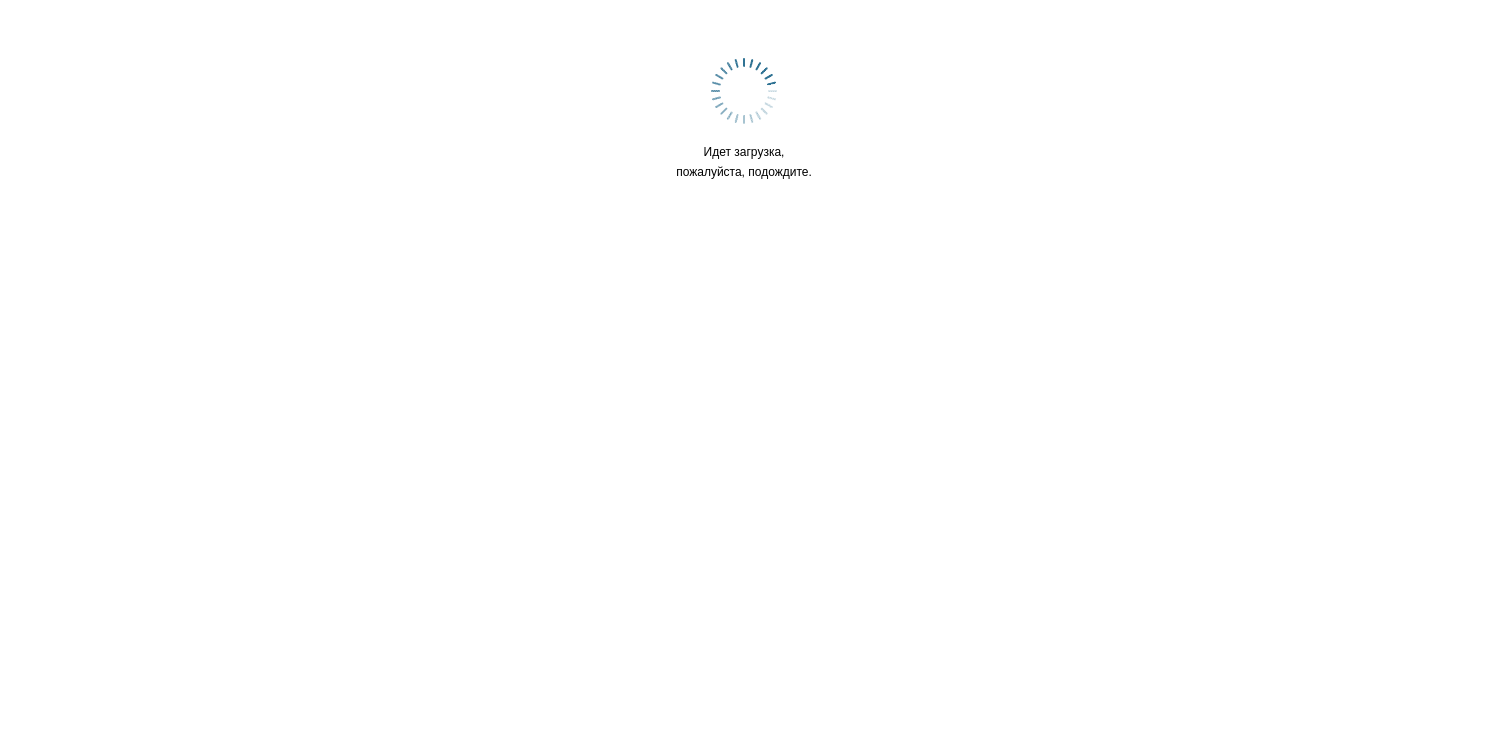 scroll, scrollTop: 0, scrollLeft: 0, axis: both 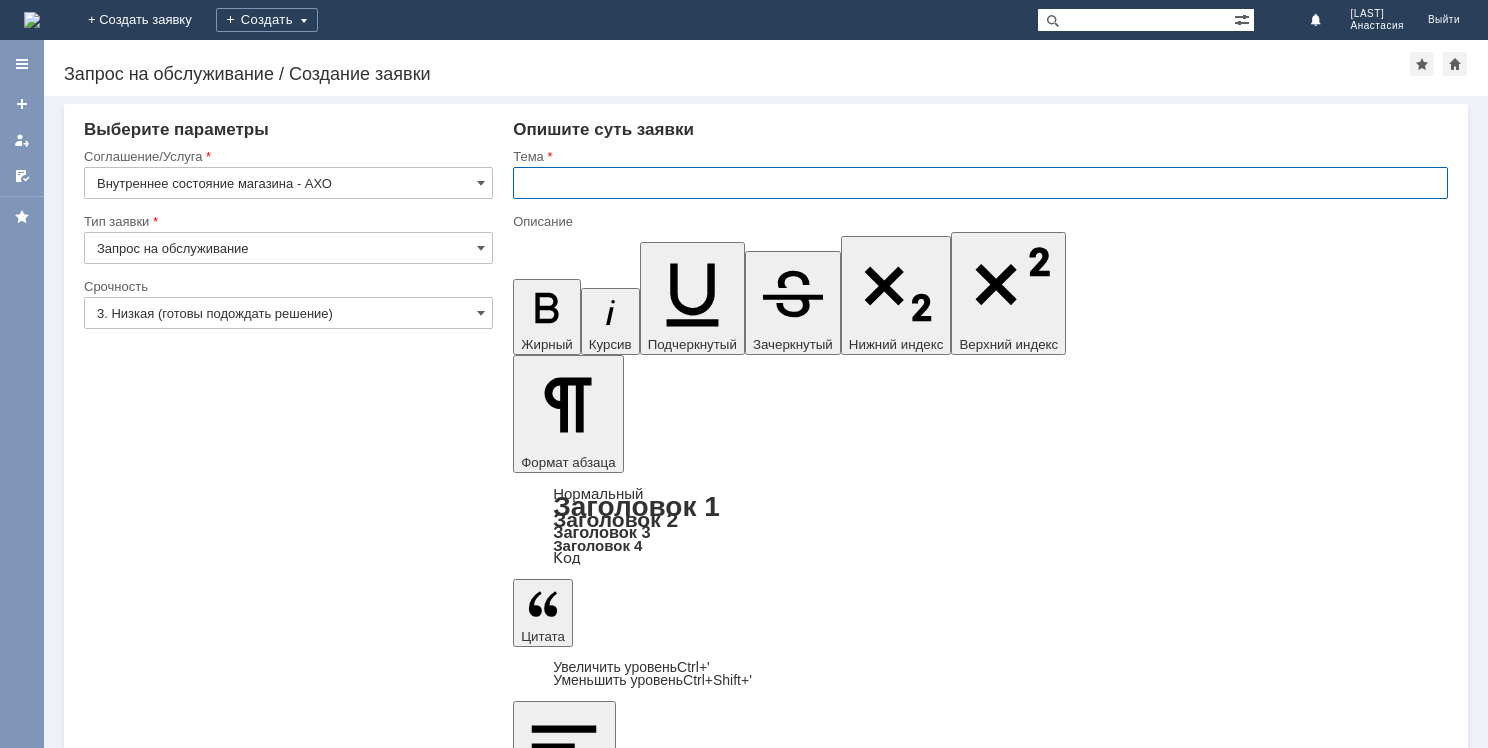 click at bounding box center [980, 183] 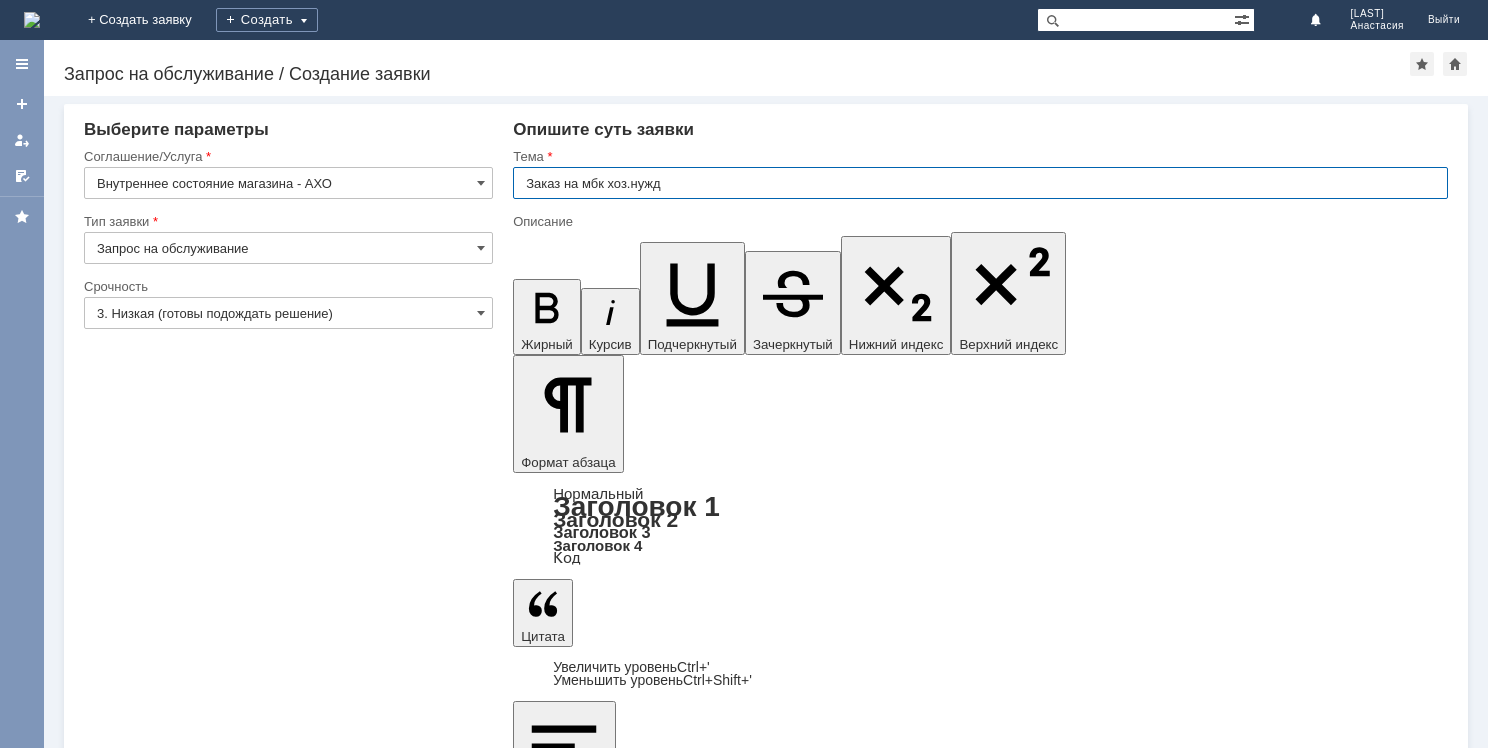 type on "Заказ на мбк хоз.нужд" 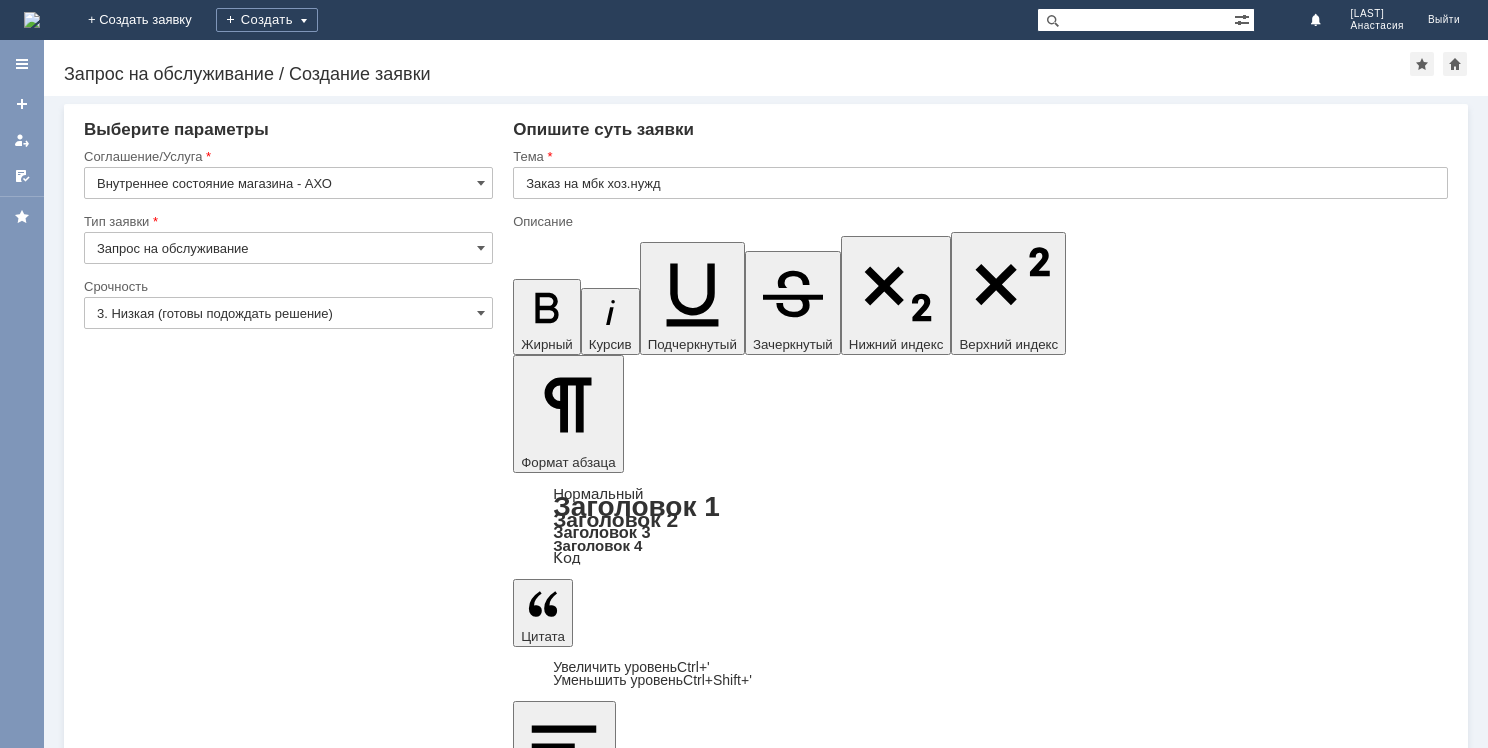 click at bounding box center (676, 5865) 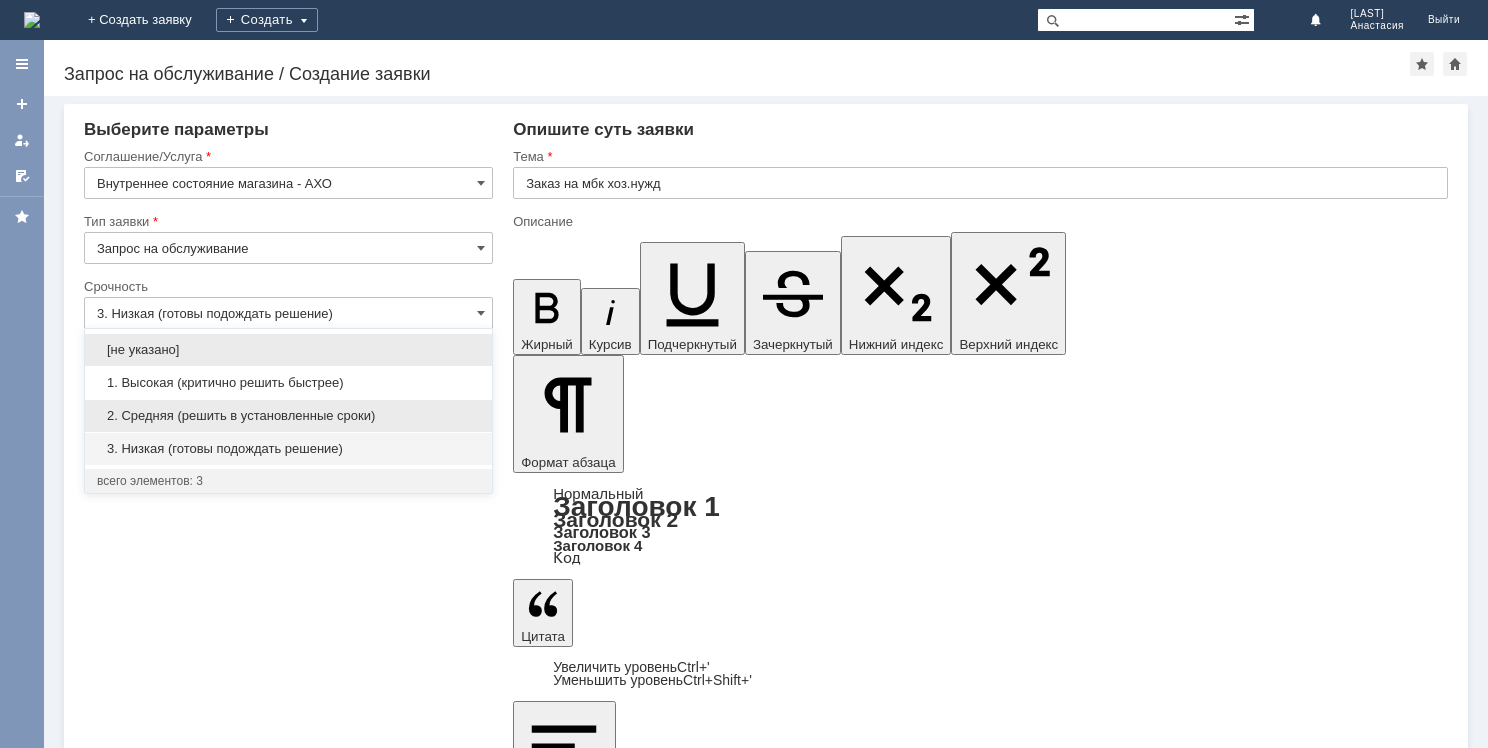 click on "2. Средняя (решить в установленные сроки)" at bounding box center [288, 416] 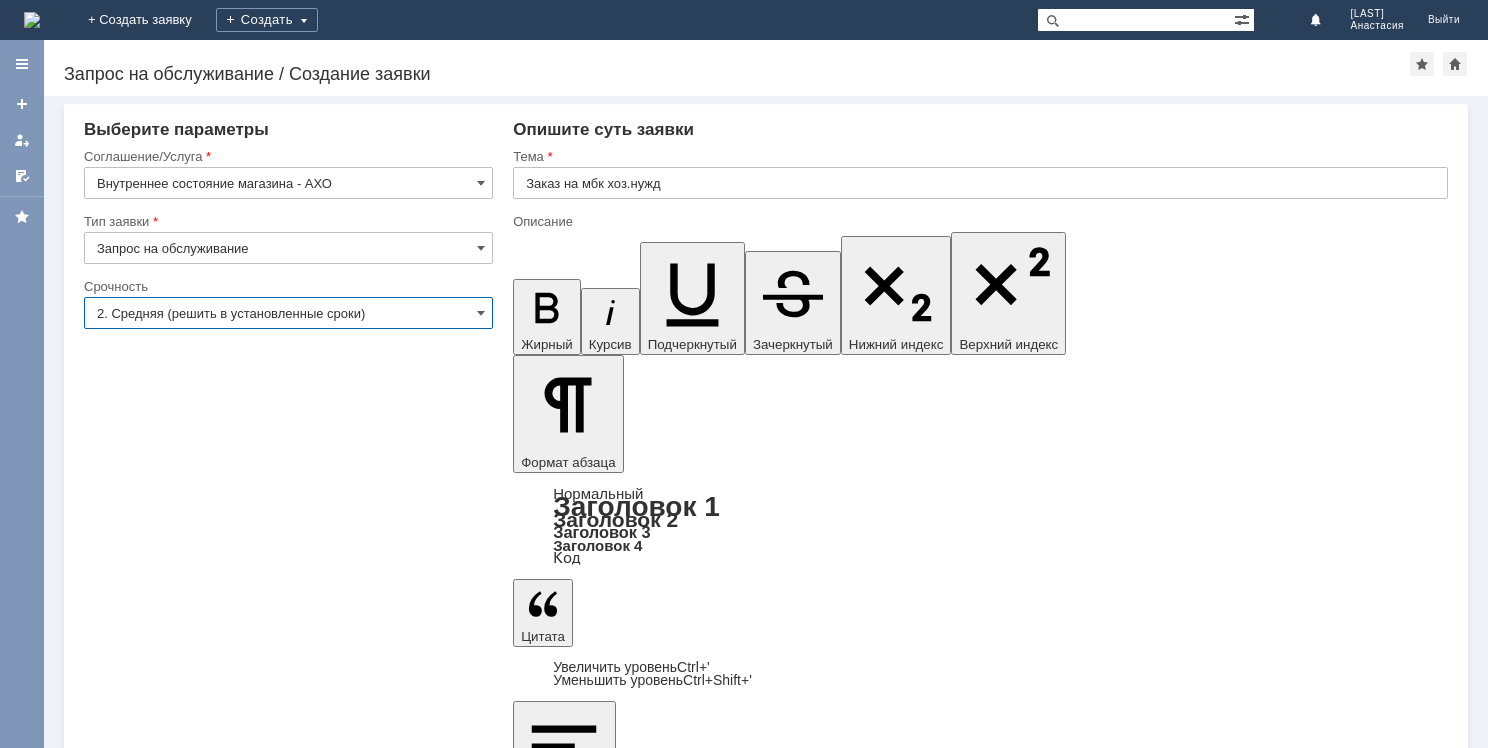 type on "2. Средняя (решить в установленные сроки)" 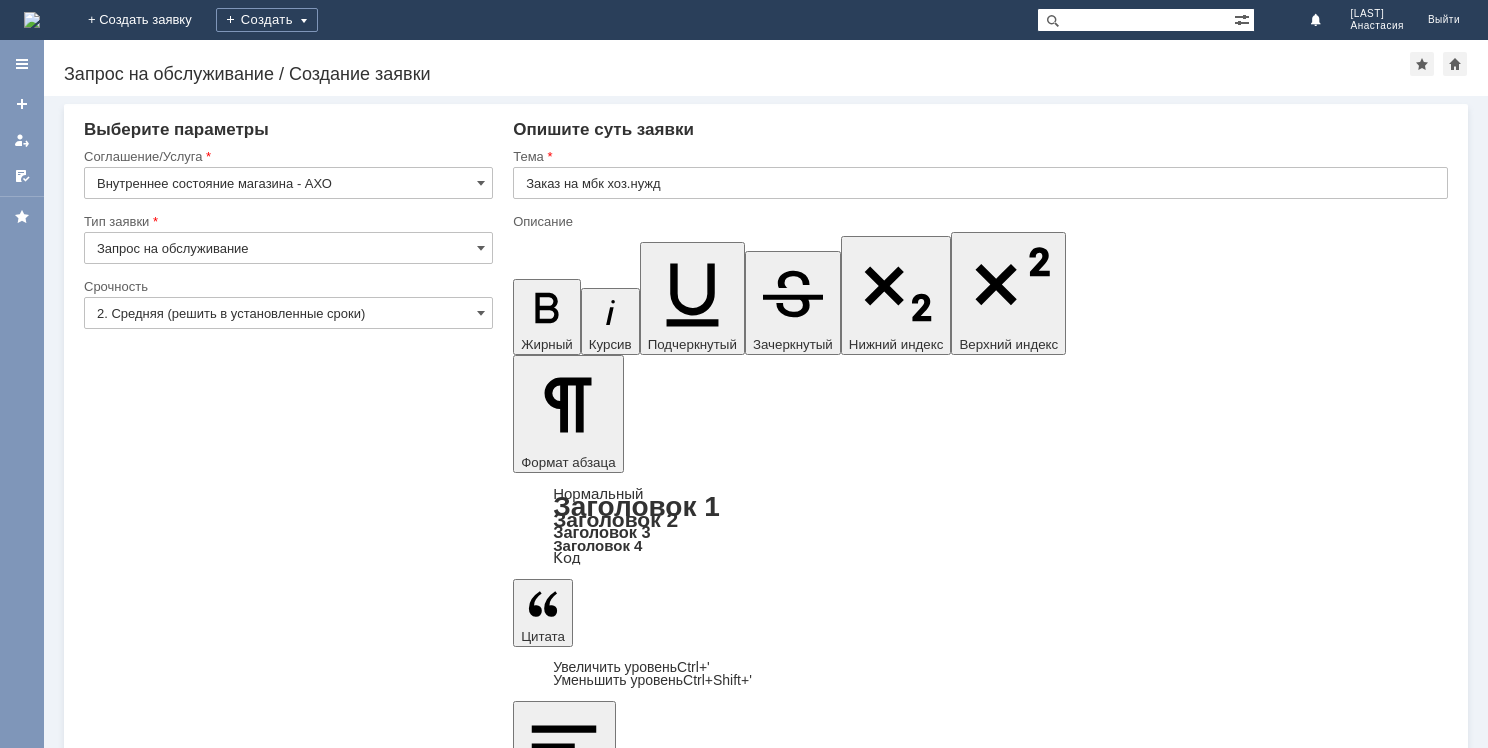 click on "Сохранить" at bounding box center [144, 6031] 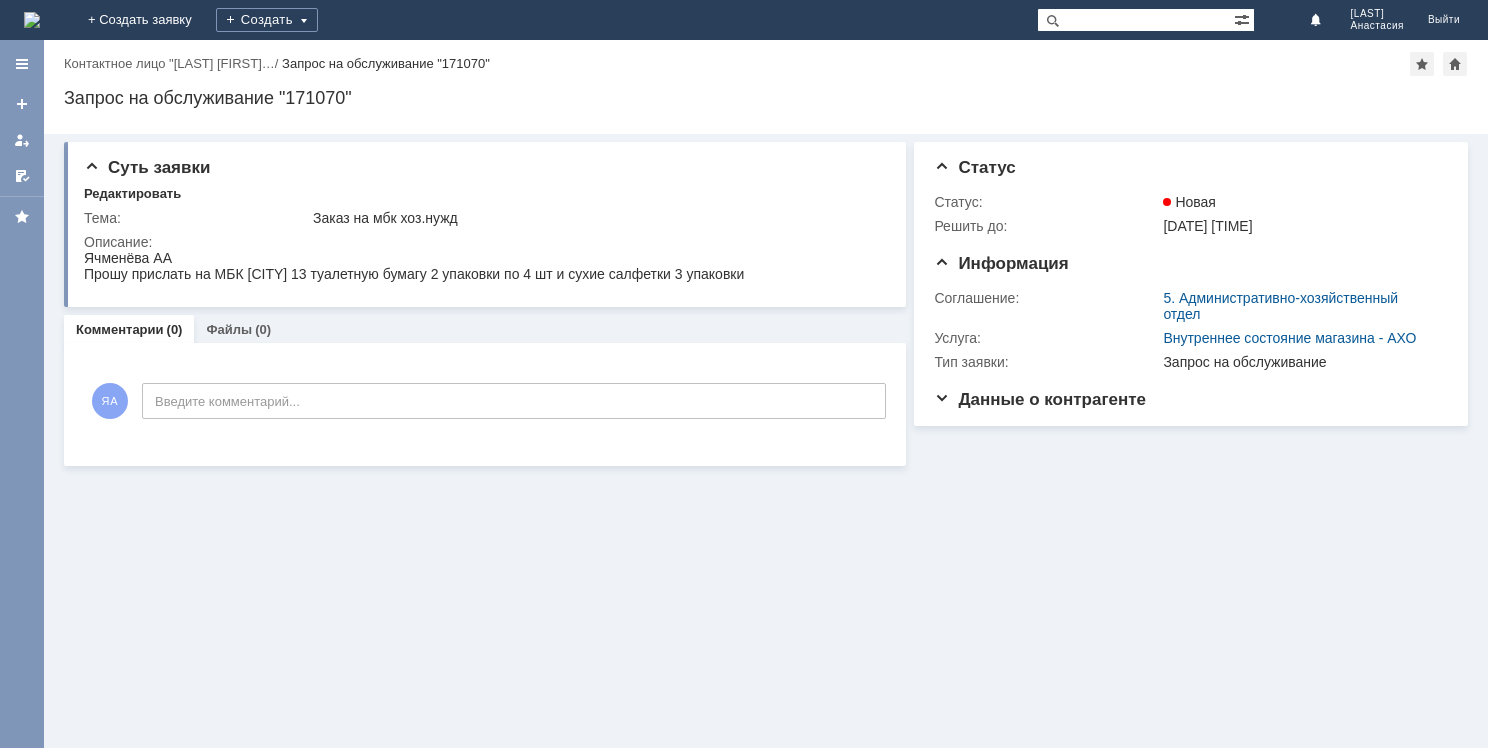 scroll, scrollTop: 0, scrollLeft: 0, axis: both 